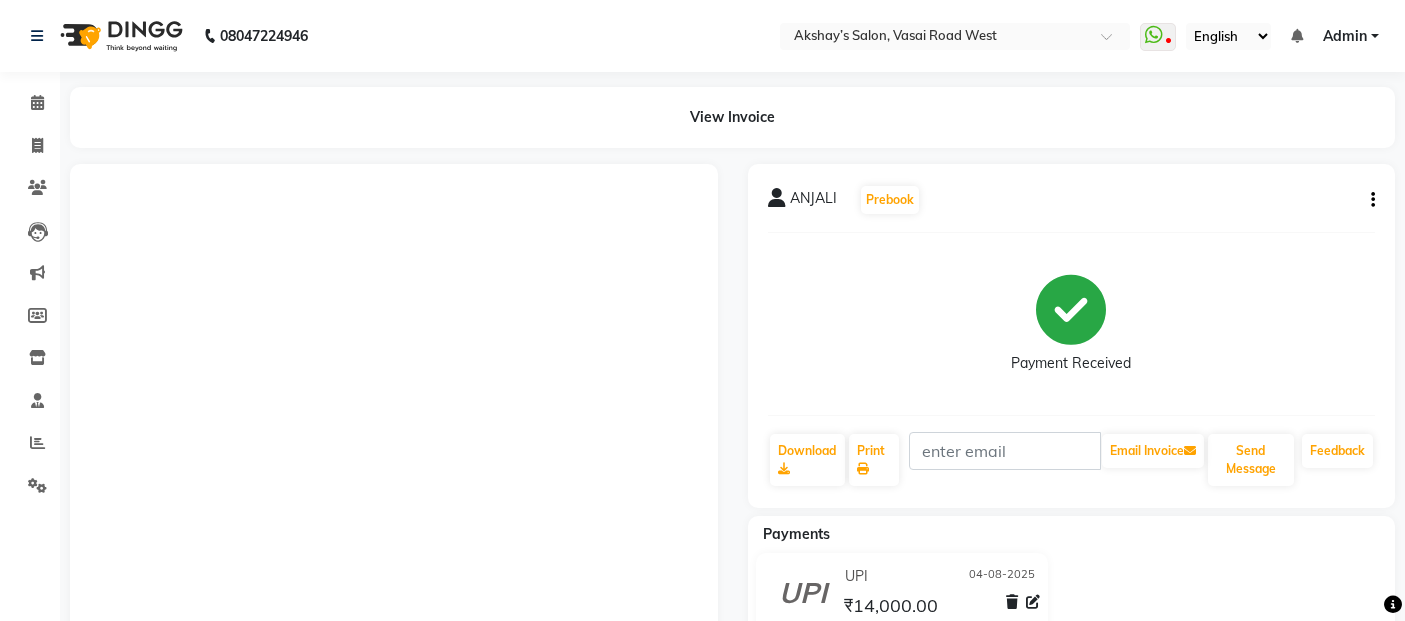 scroll, scrollTop: 0, scrollLeft: 0, axis: both 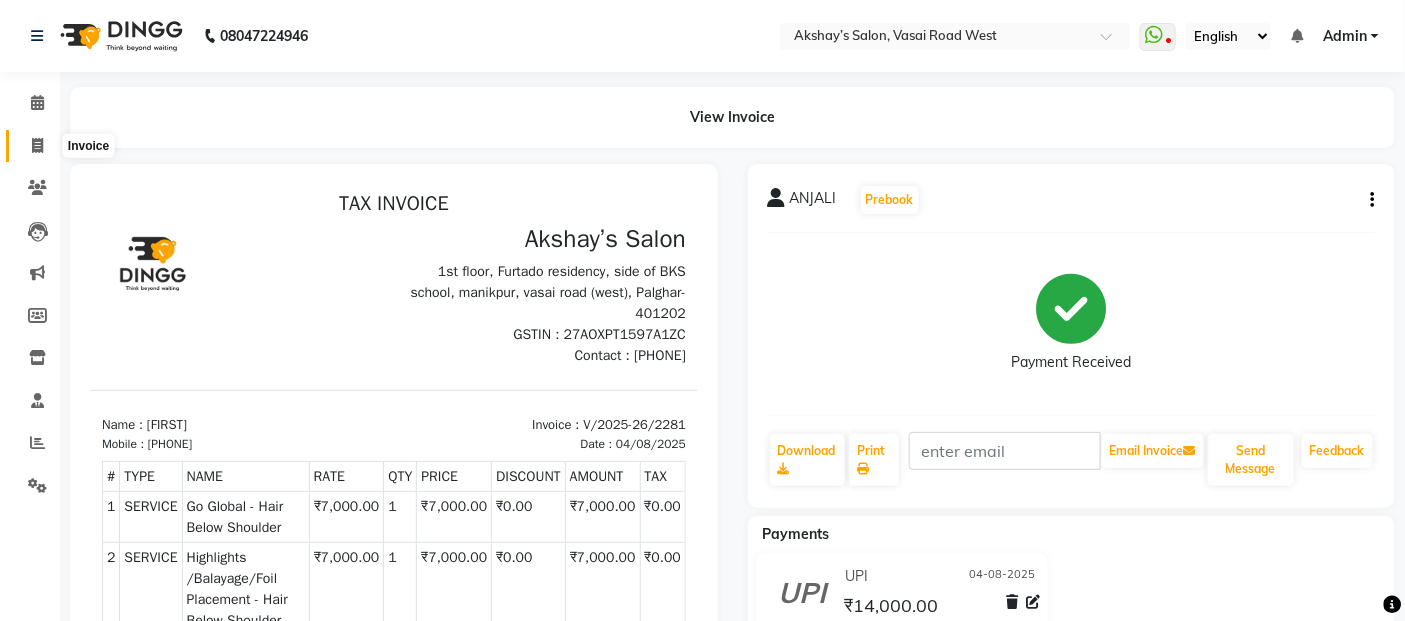 click 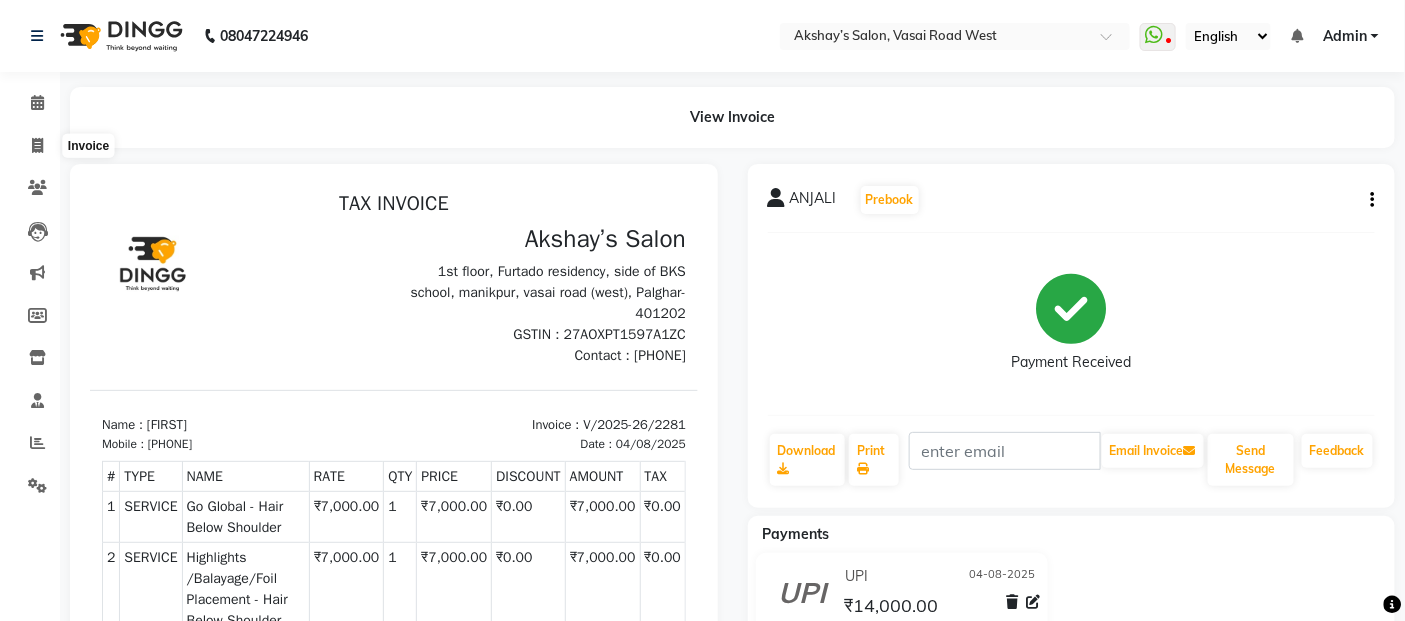 select on "5150" 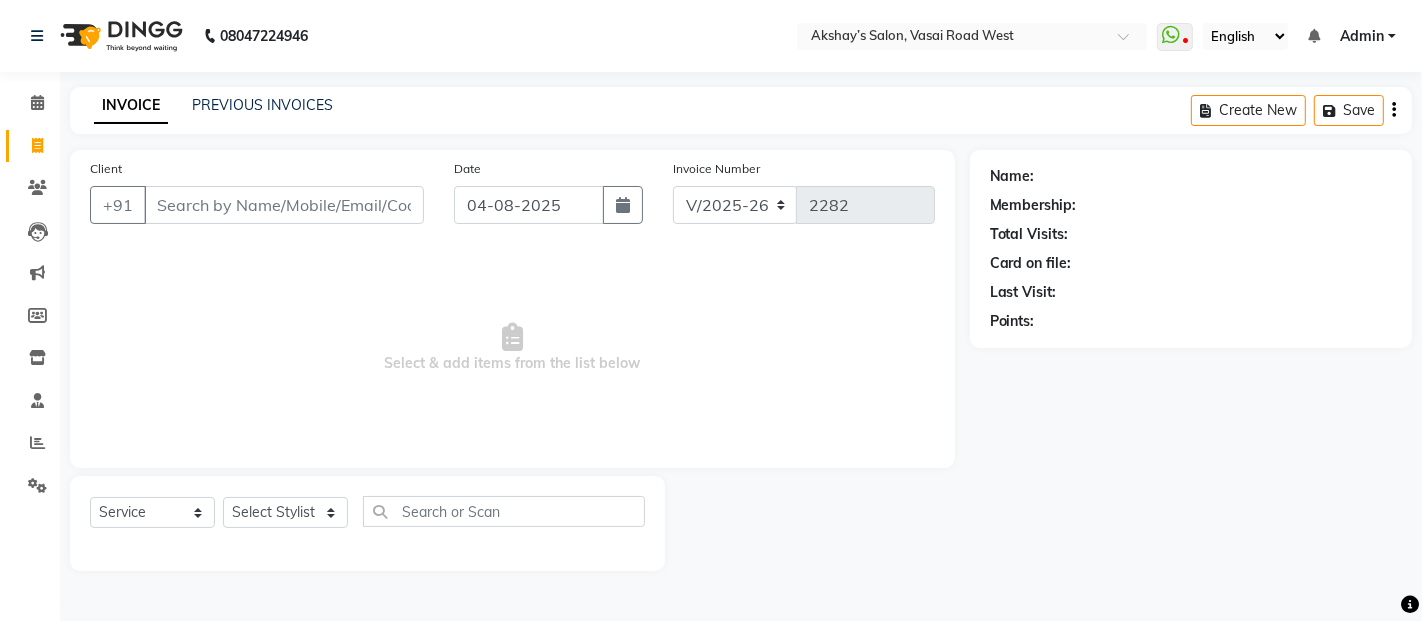 click on "Client" at bounding box center (284, 205) 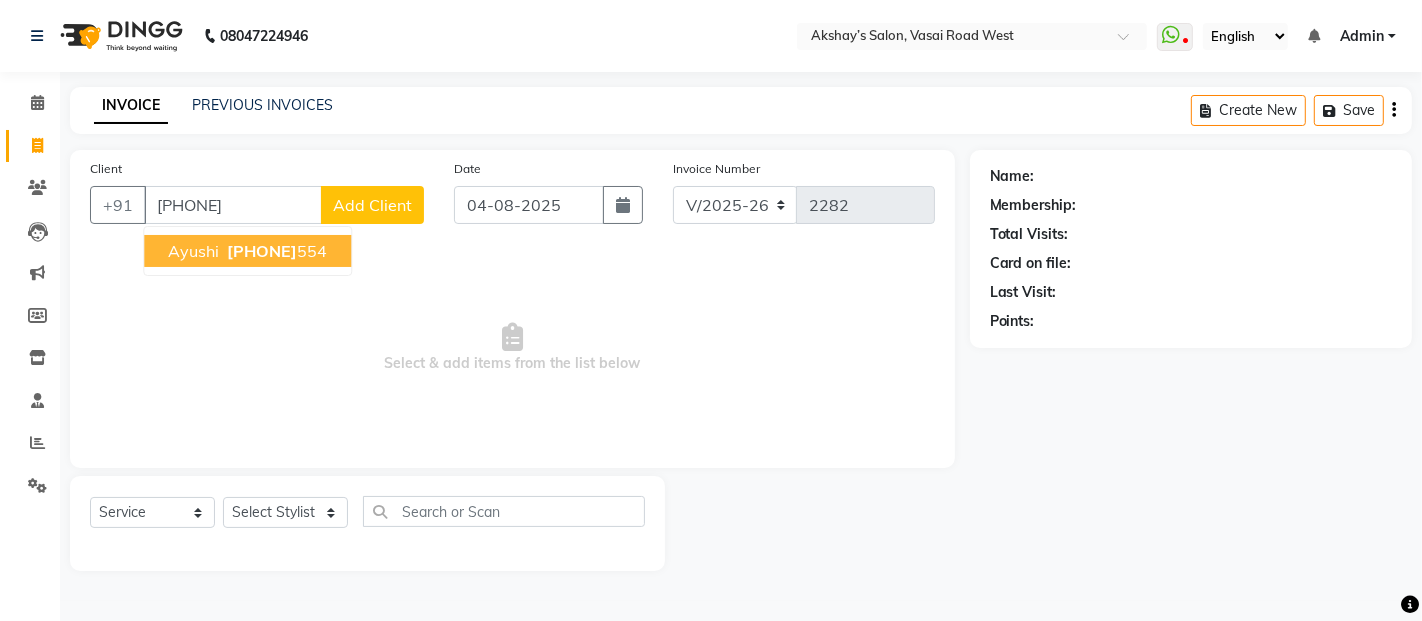 click on "ayushi" at bounding box center [193, 251] 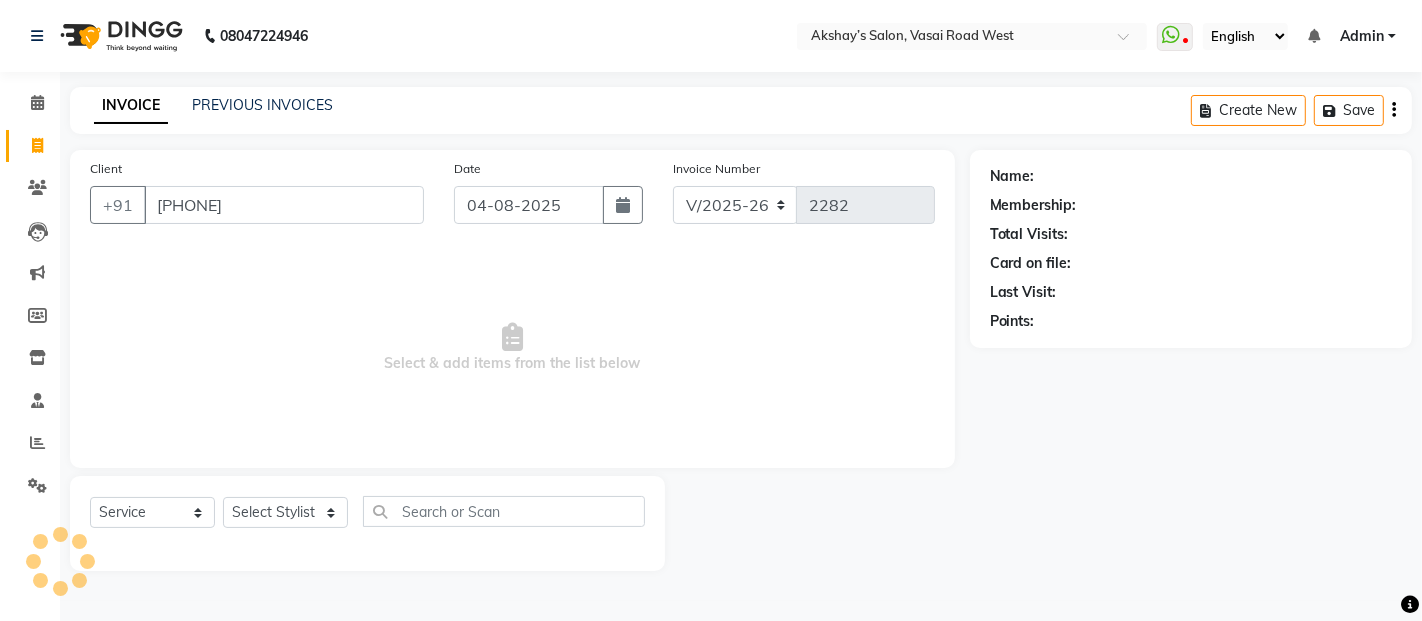 type on "[PHONE]" 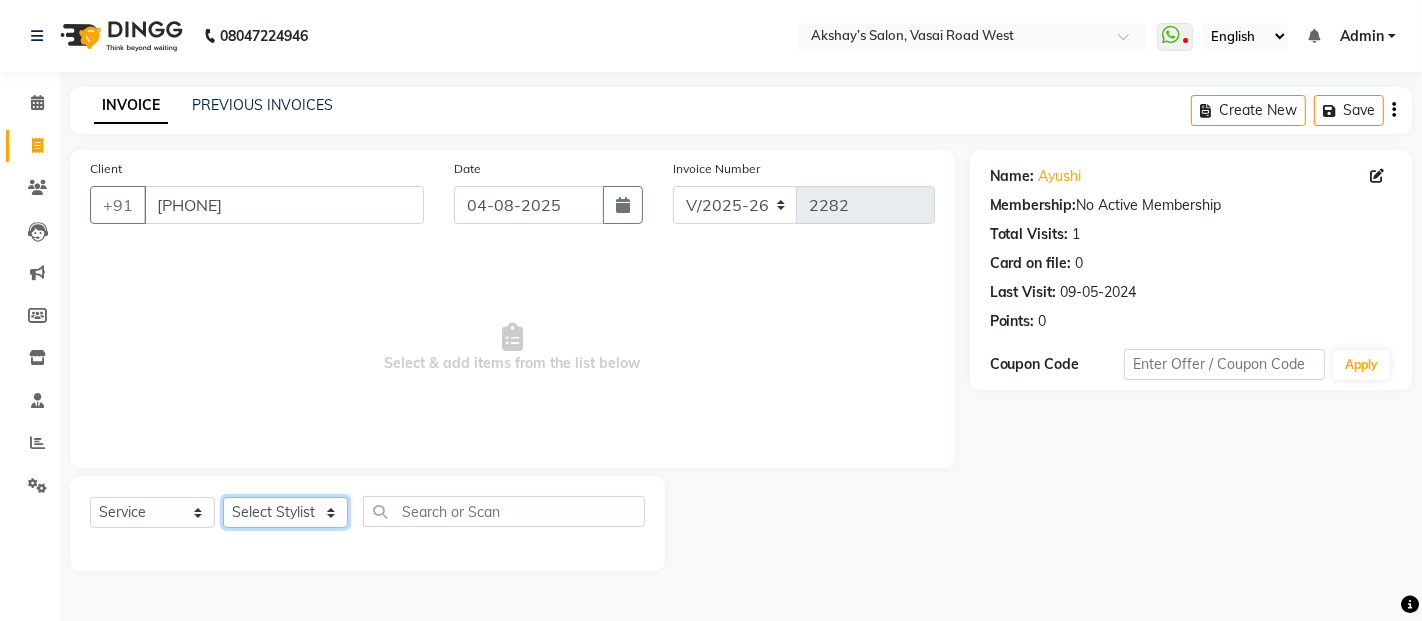 click on "Select Stylist Abdul Adil salmani Akshay thombare ali ANAS Ayaan Bhavika Gauri Kunal Manager Naaz Payal sahil Shlok Shruti Soni Srushti Swara Angre" 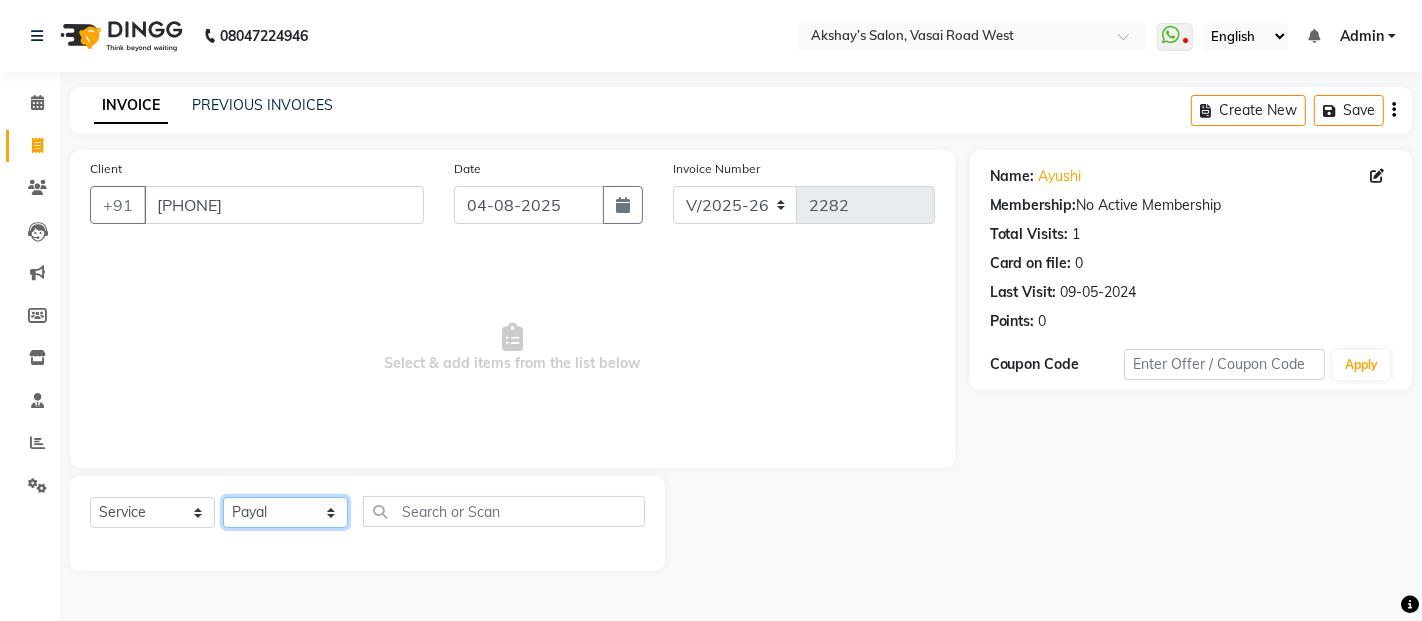 click on "Select Stylist Abdul Adil salmani Akshay thombare ali ANAS Ayaan Bhavika Gauri Kunal Manager Naaz Payal sahil Shlok Shruti Soni Srushti Swara Angre" 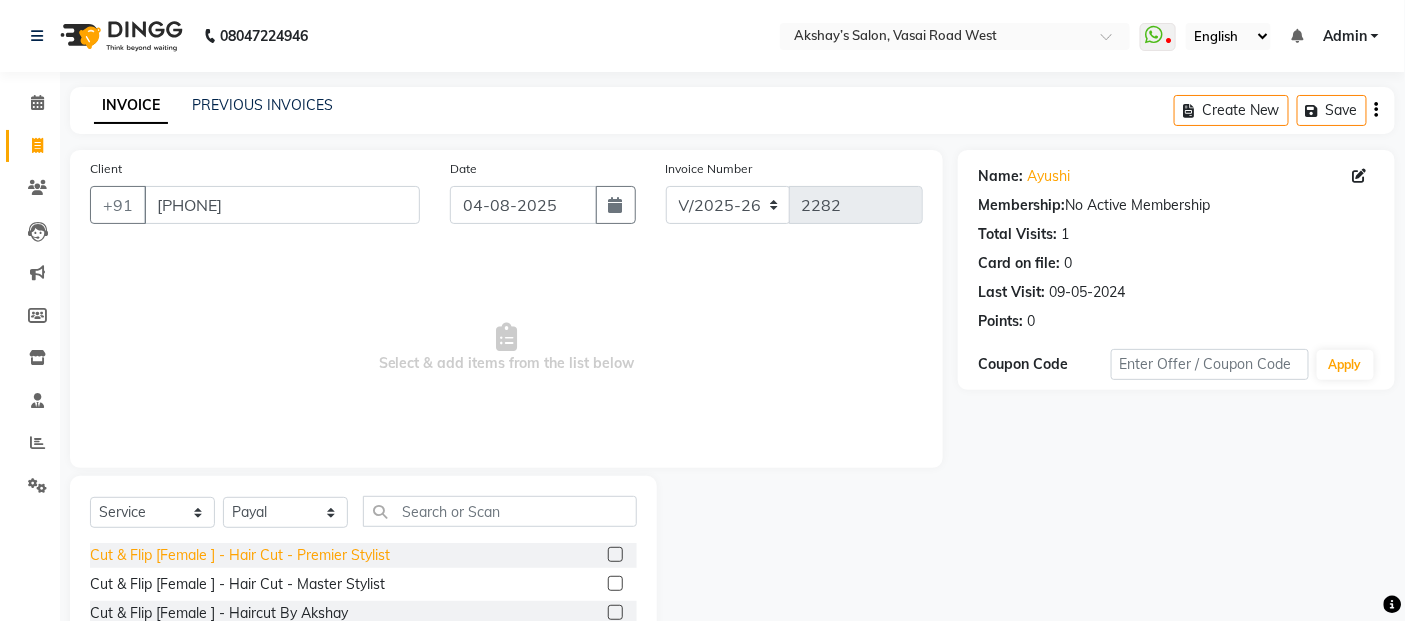 click on "Cut & Flip [Female ] - Hair Cut - Premier Stylist" 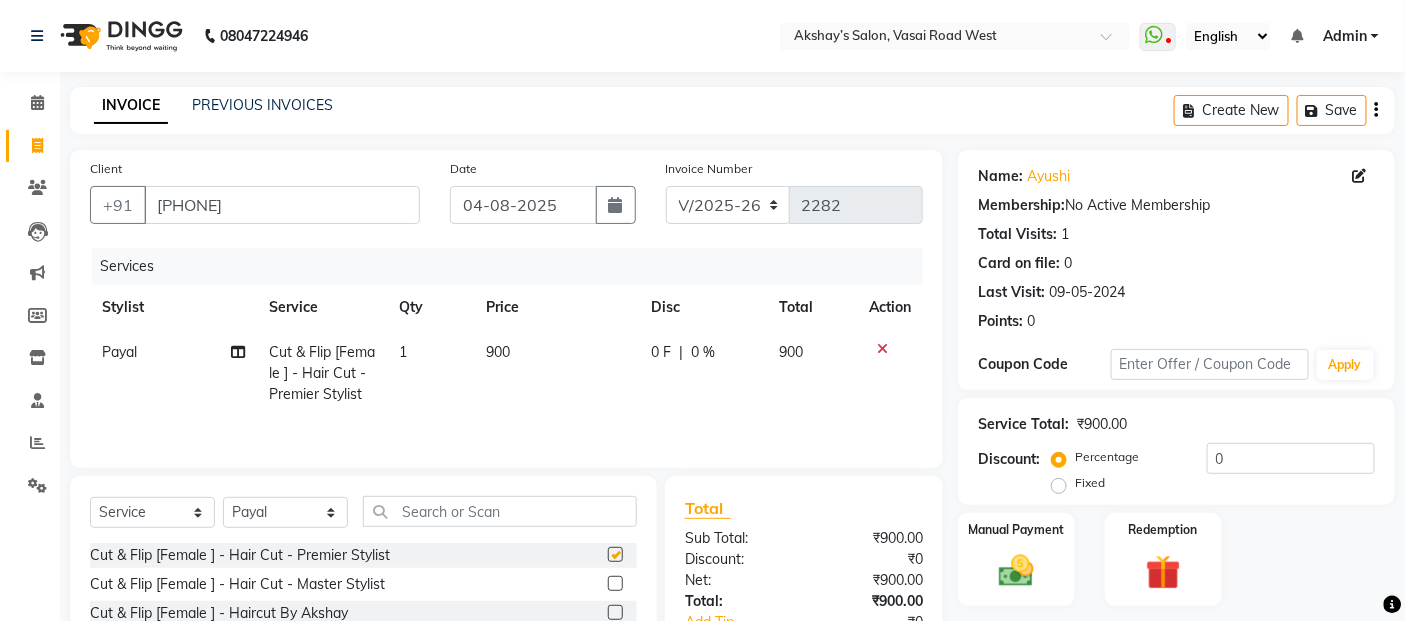 checkbox on "false" 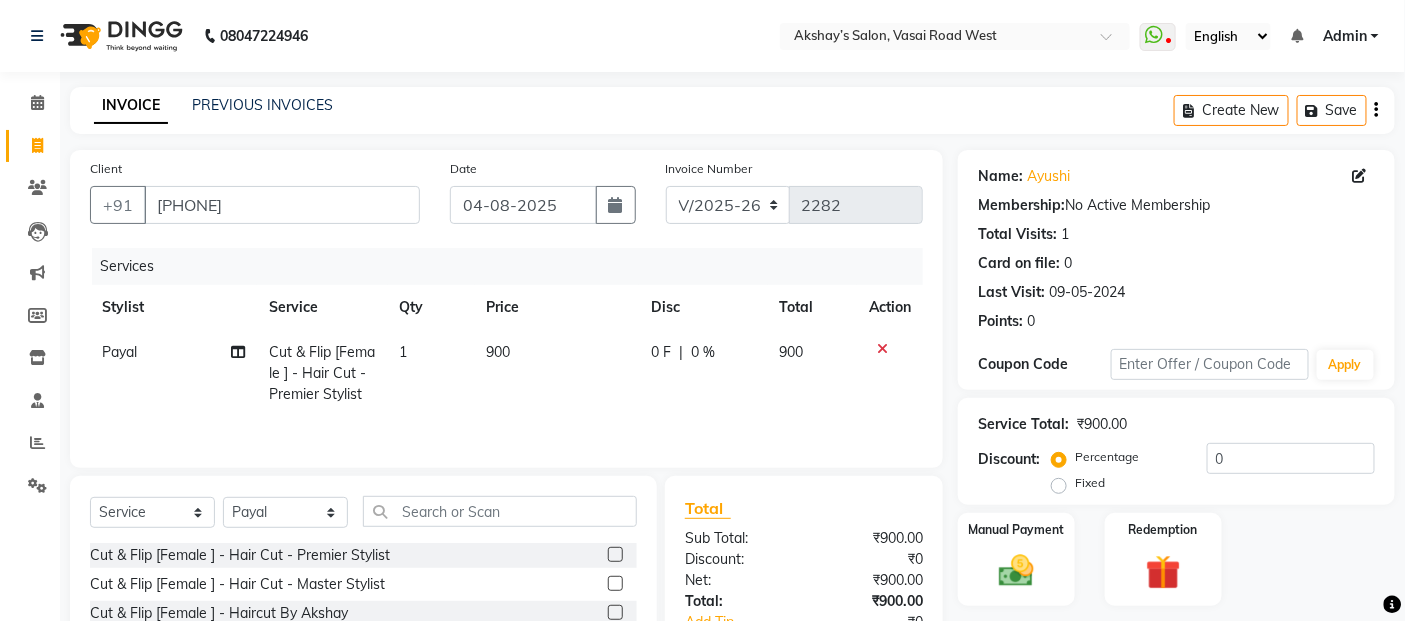 drag, startPoint x: 563, startPoint y: 410, endPoint x: 581, endPoint y: 377, distance: 37.589893 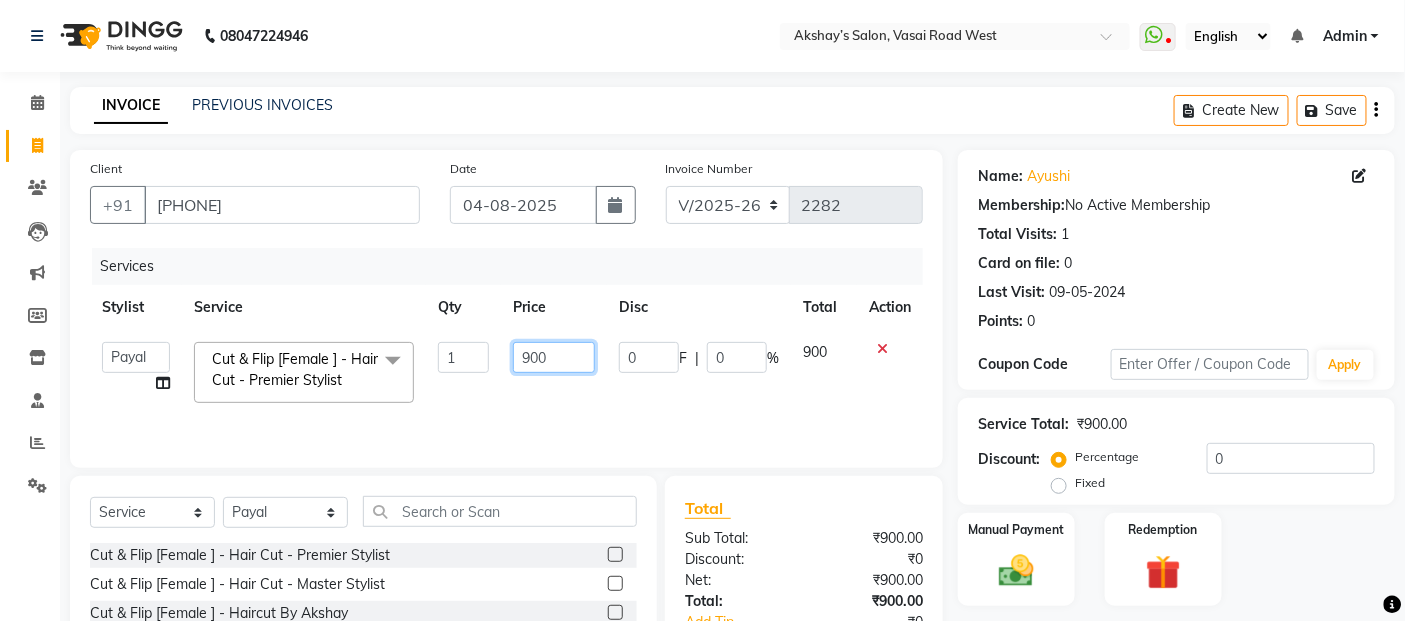 click on "900" 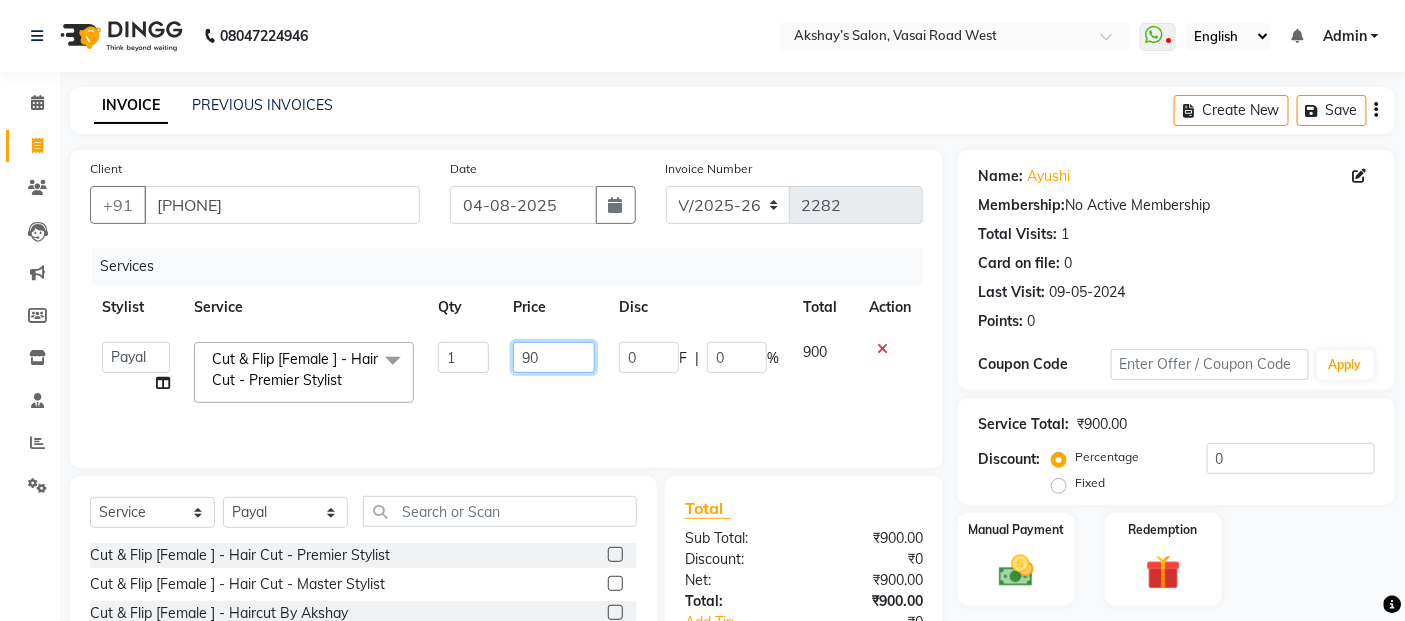 type on "9" 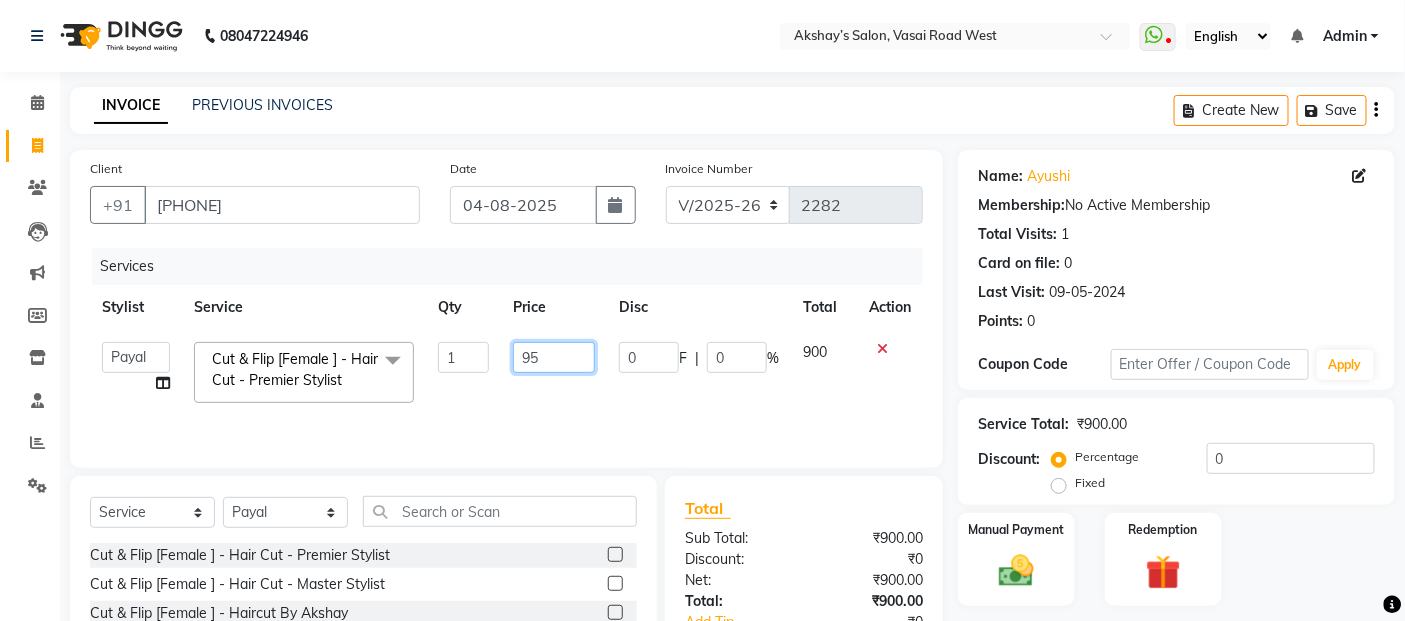 type on "950" 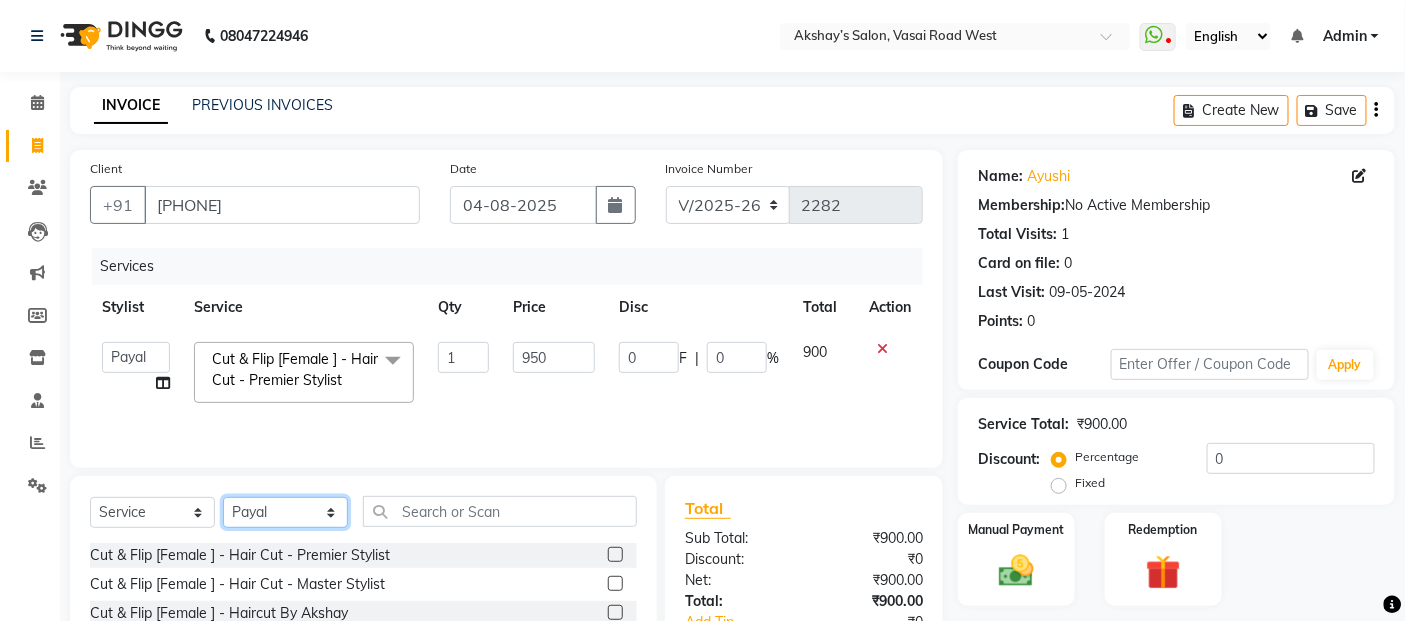 drag, startPoint x: 302, startPoint y: 510, endPoint x: 290, endPoint y: 501, distance: 15 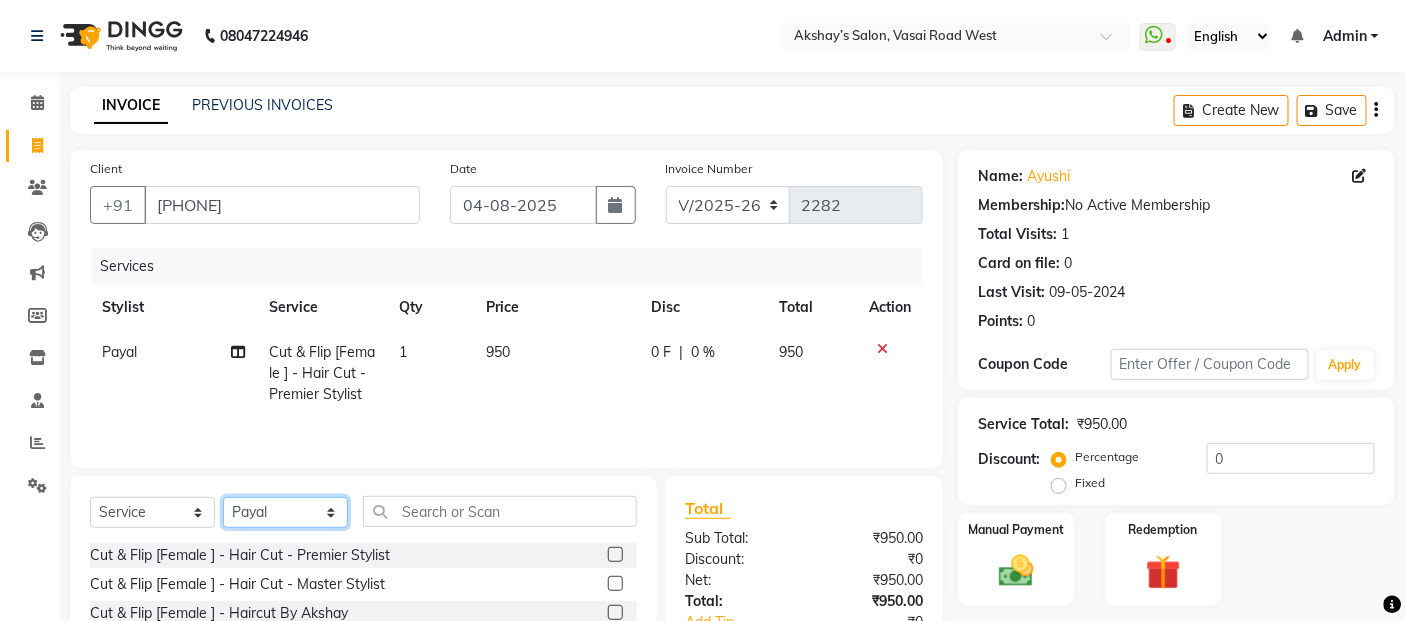 select on "33170" 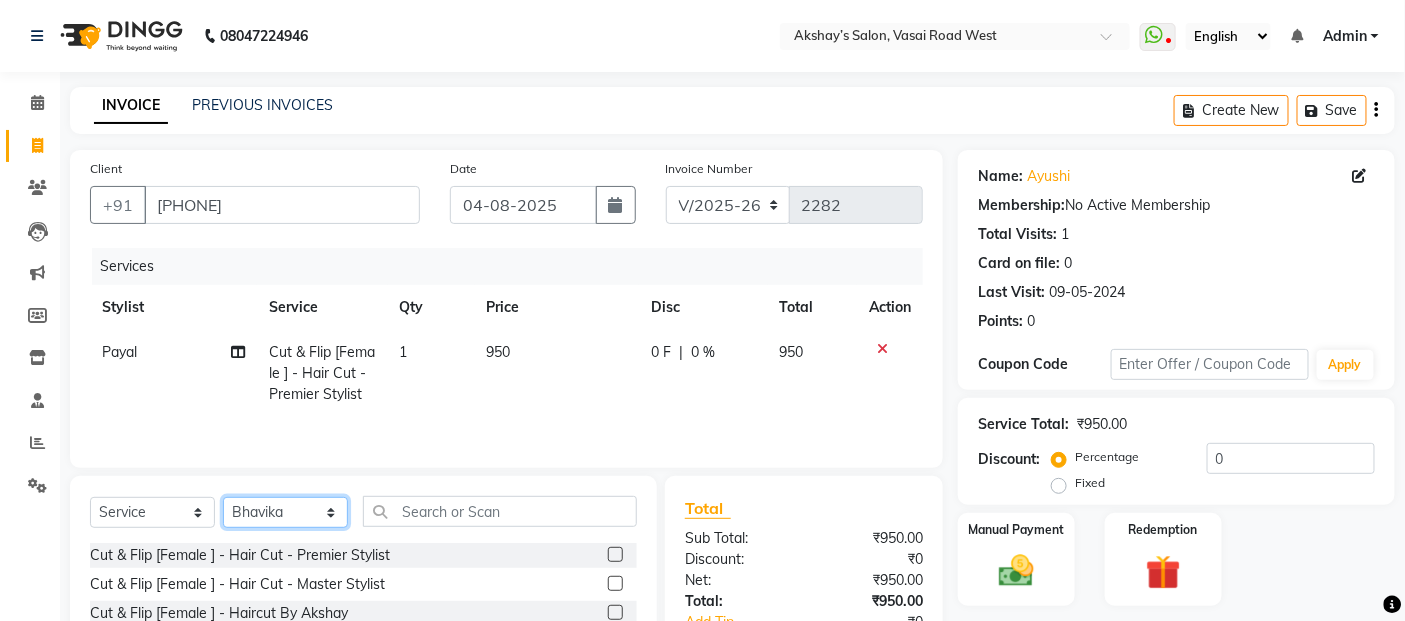 click on "Select Stylist Abdul Adil salmani Akshay thombare ali ANAS Ayaan Bhavika Gauri Kunal Manager Naaz Payal sahil Shlok Shruti Soni Srushti Swara Angre" 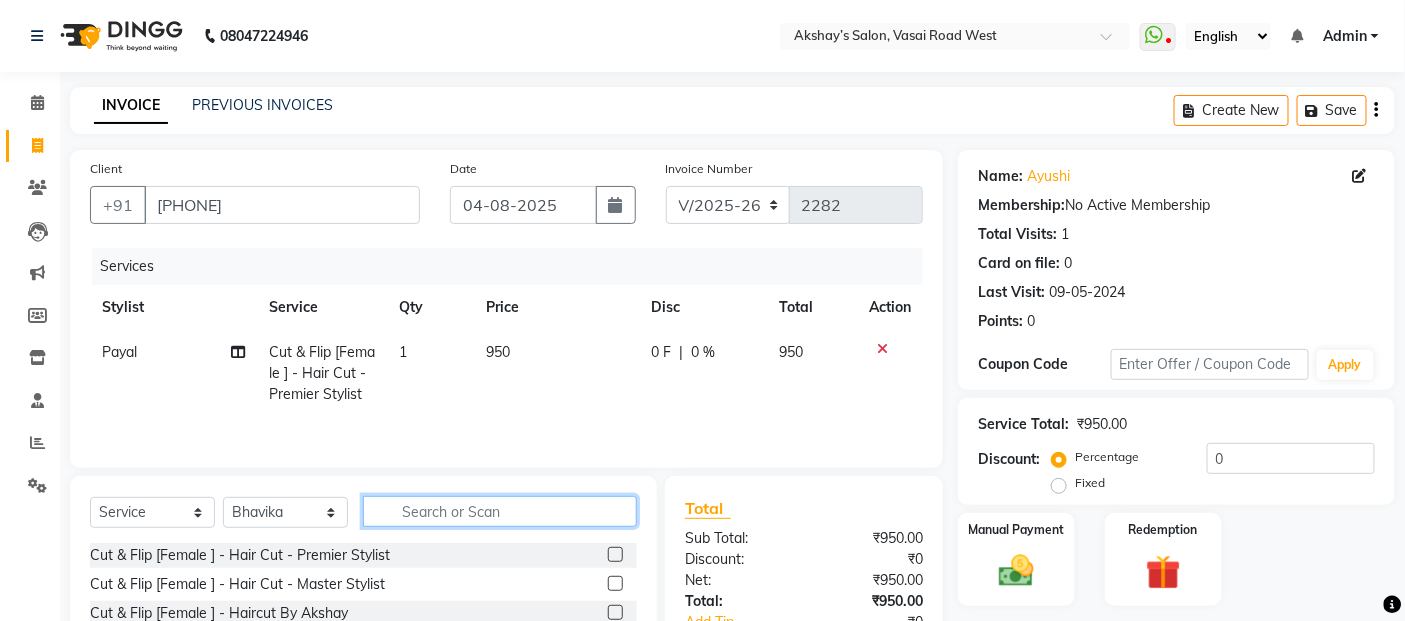 click 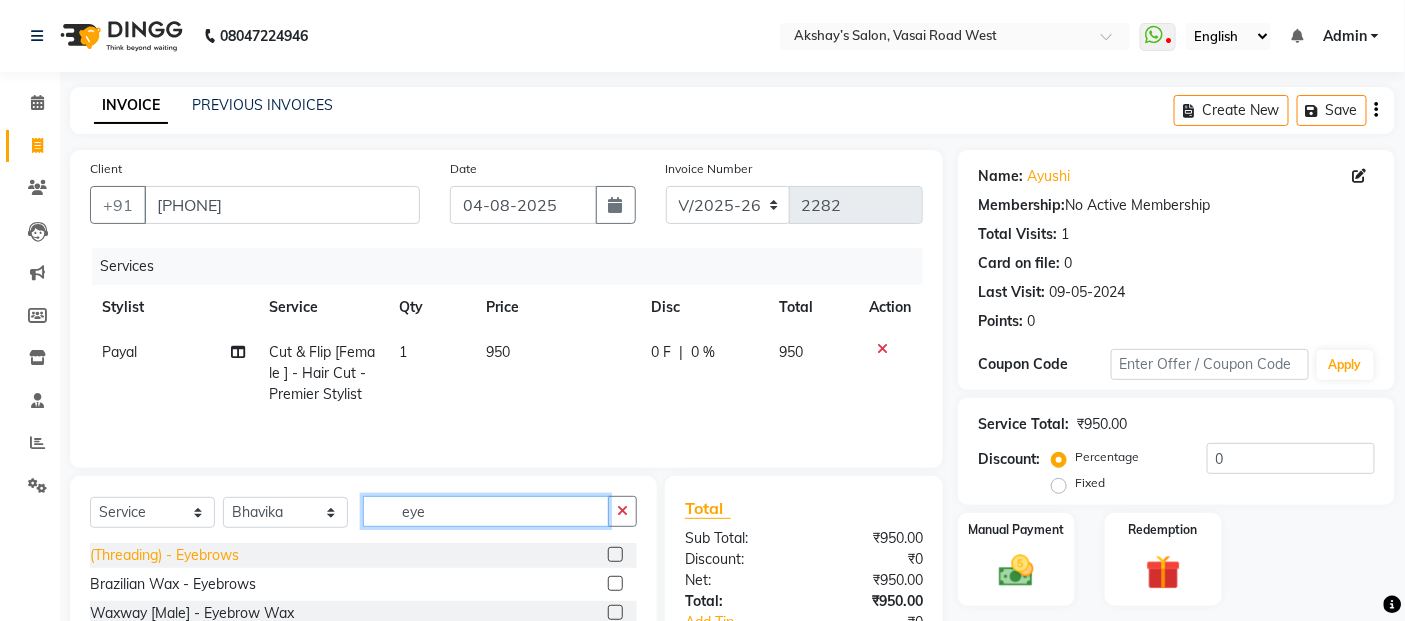 type on "eye" 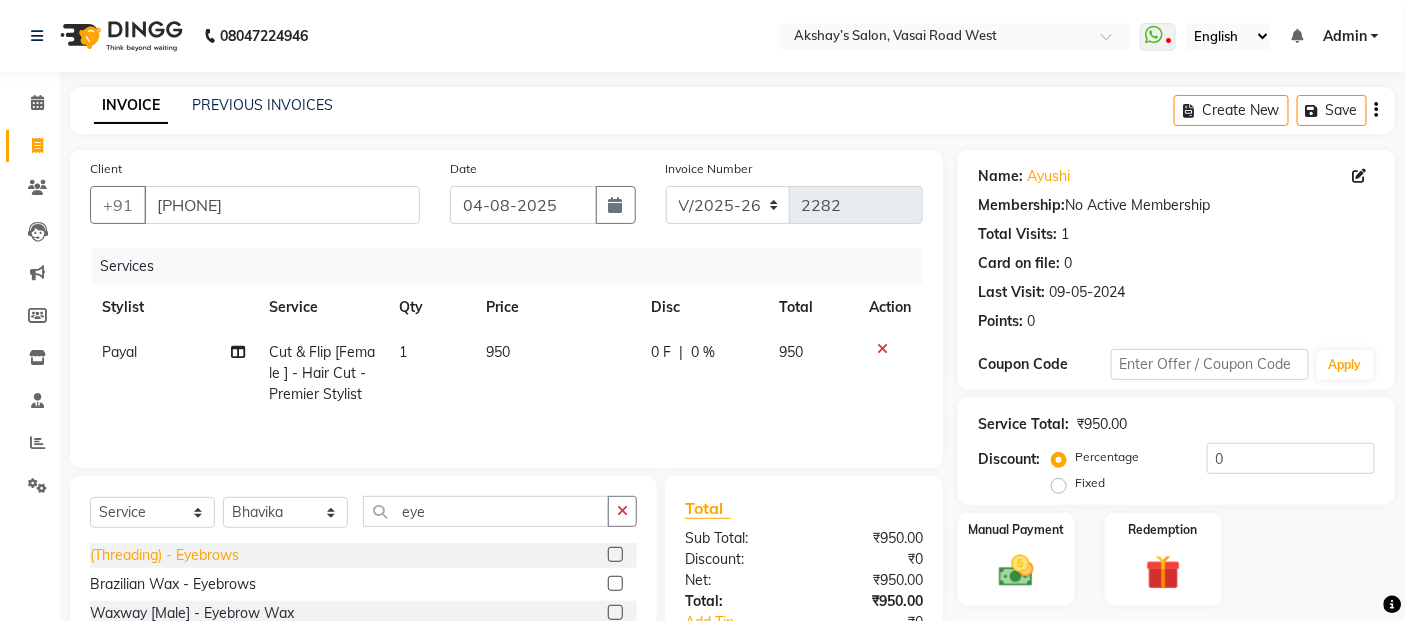 click on "(Threading) - Eyebrows" 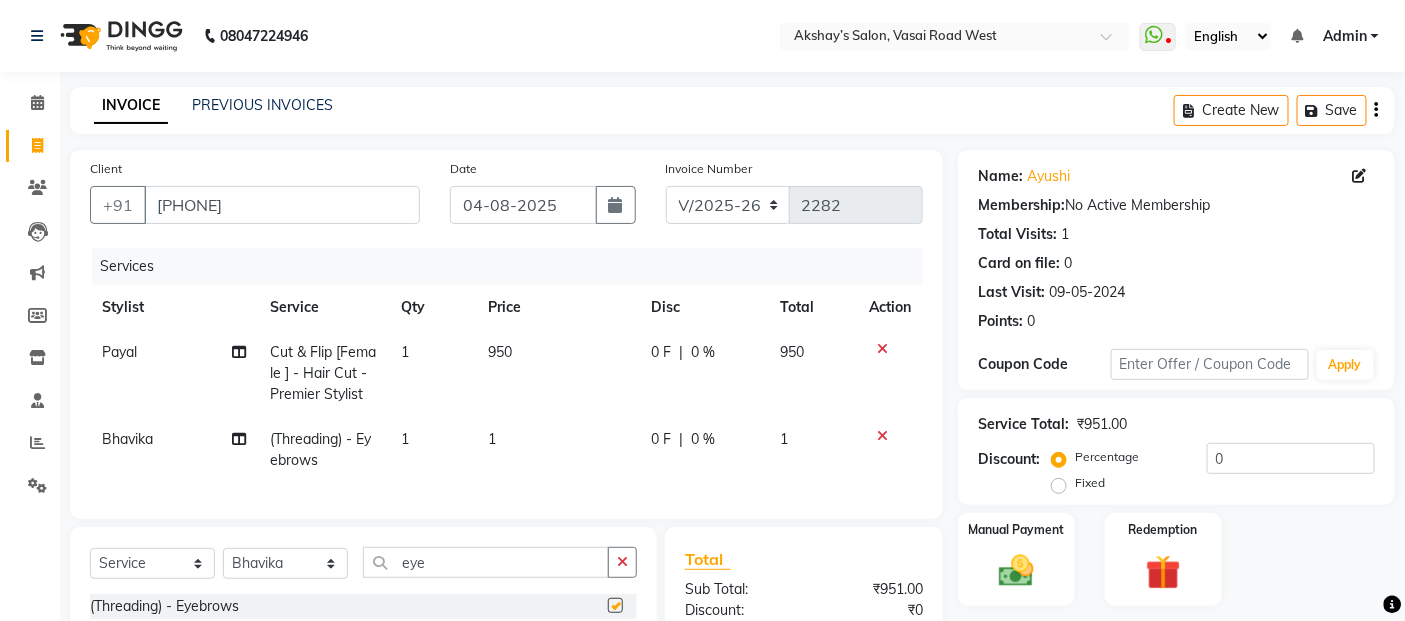 checkbox on "false" 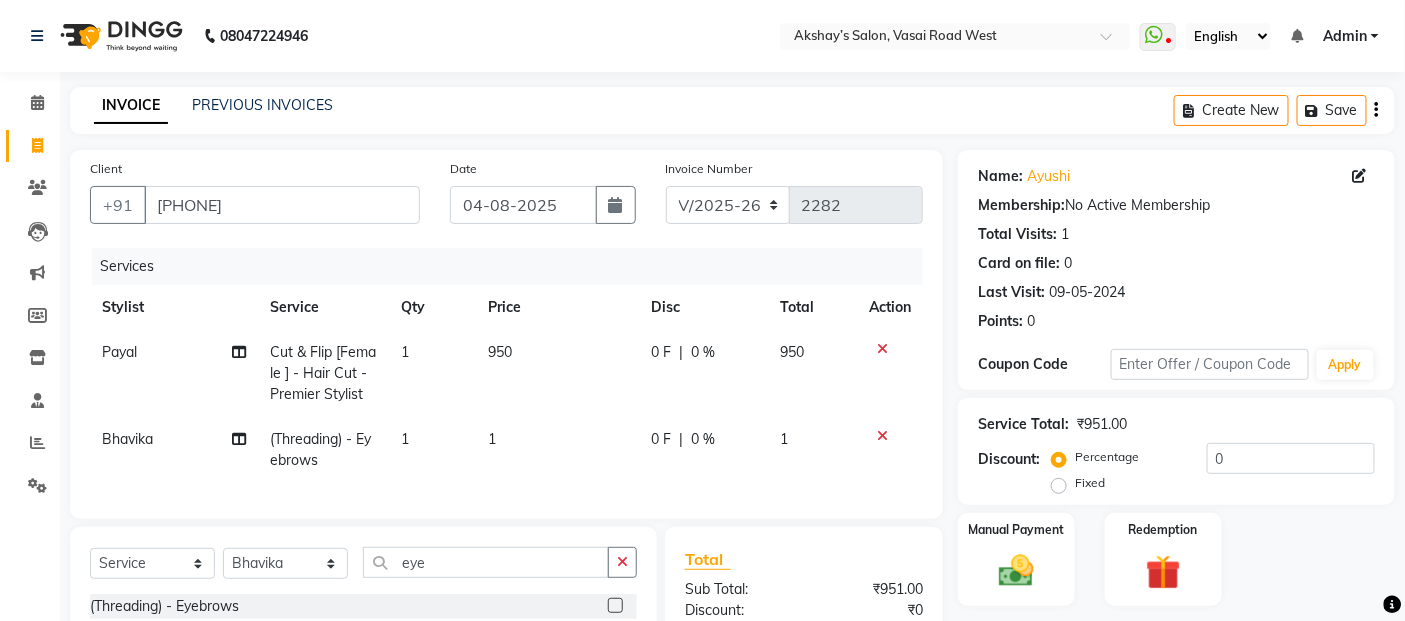 drag, startPoint x: 471, startPoint y: 433, endPoint x: 603, endPoint y: 430, distance: 132.03409 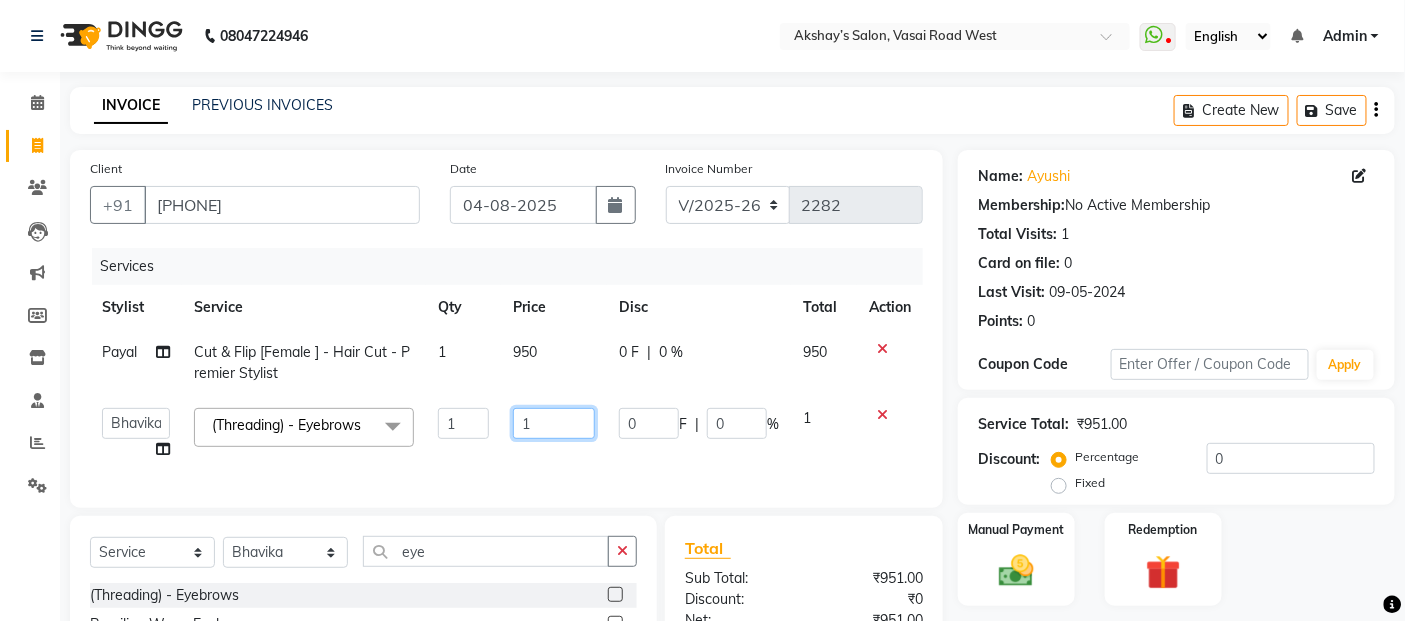 click on "1" 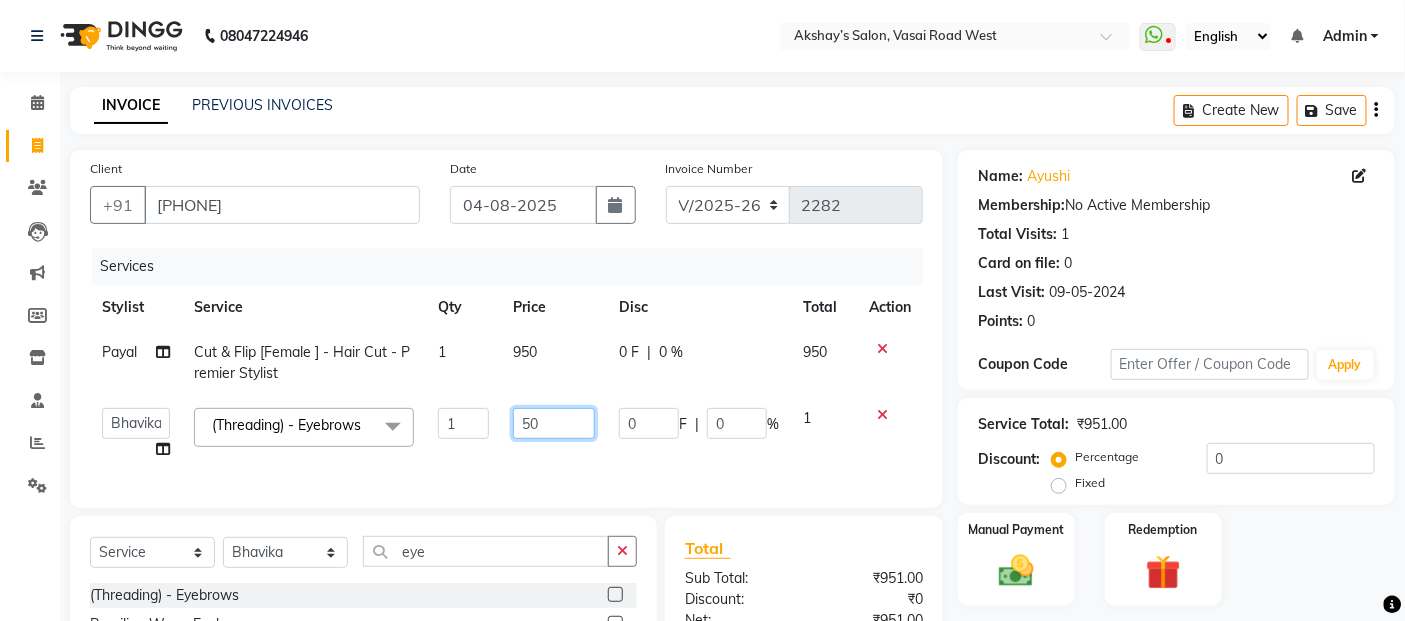 type on "5" 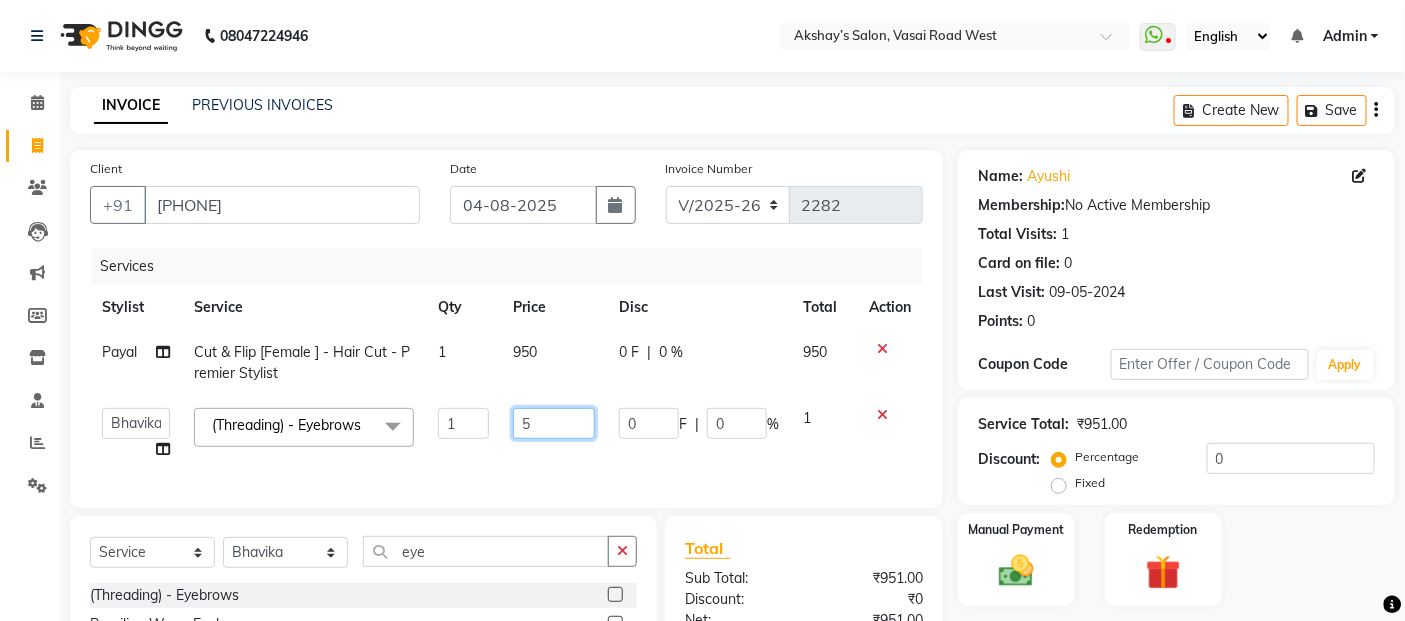 type 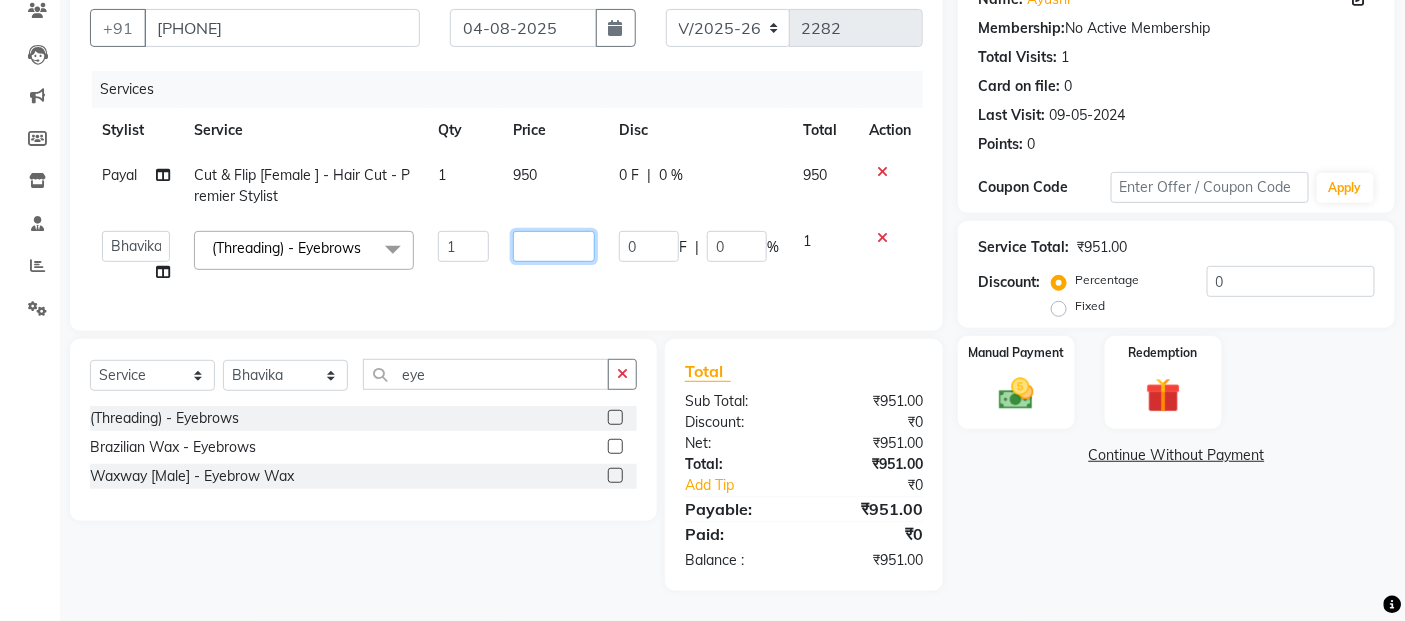 scroll, scrollTop: 193, scrollLeft: 0, axis: vertical 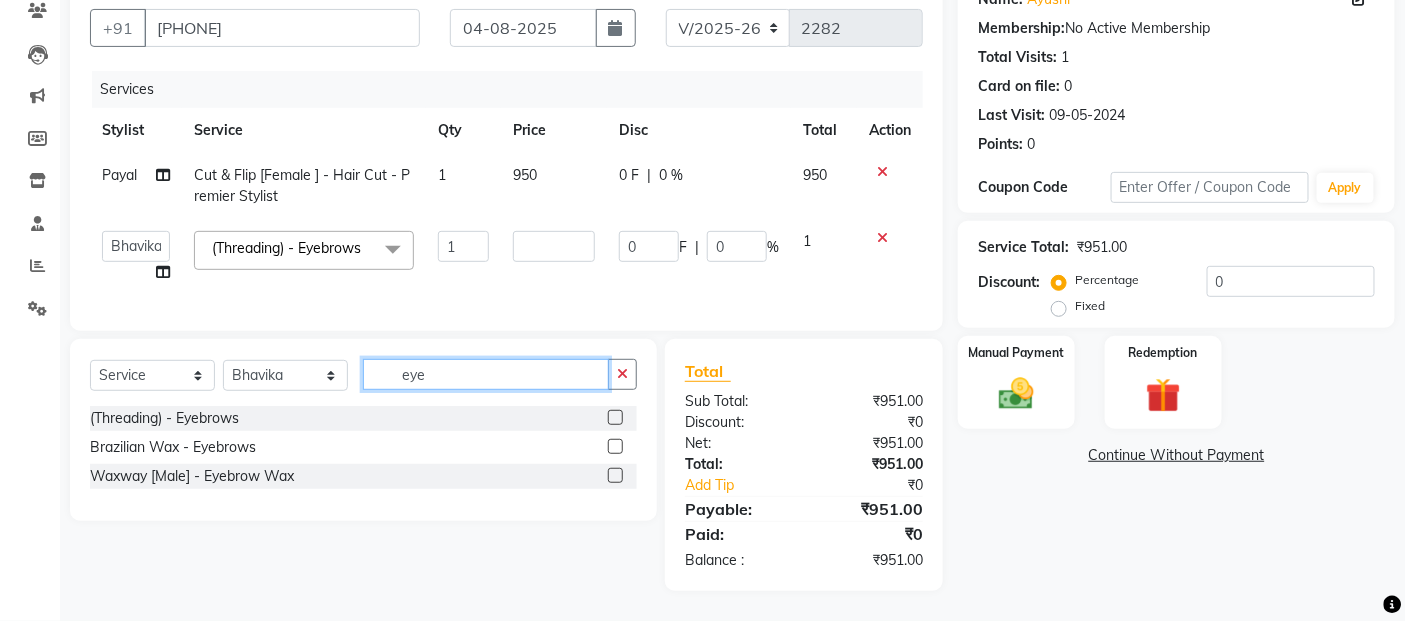 click on "eye" 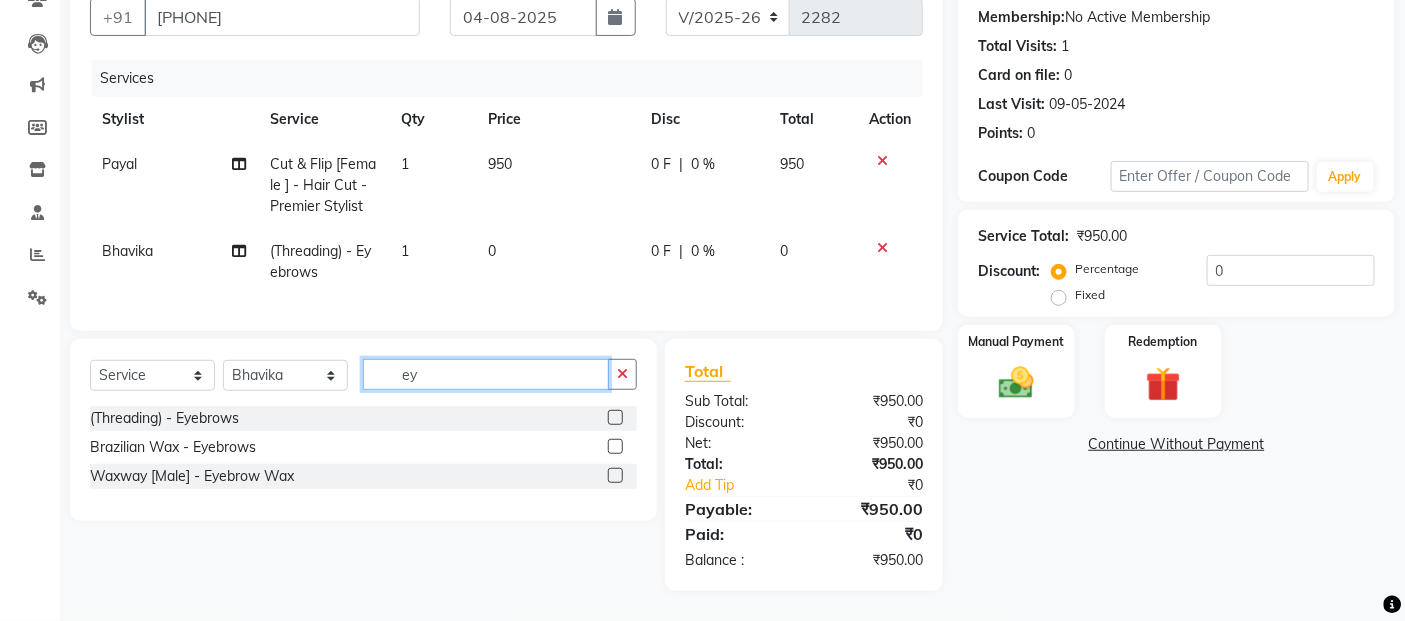 type on "e" 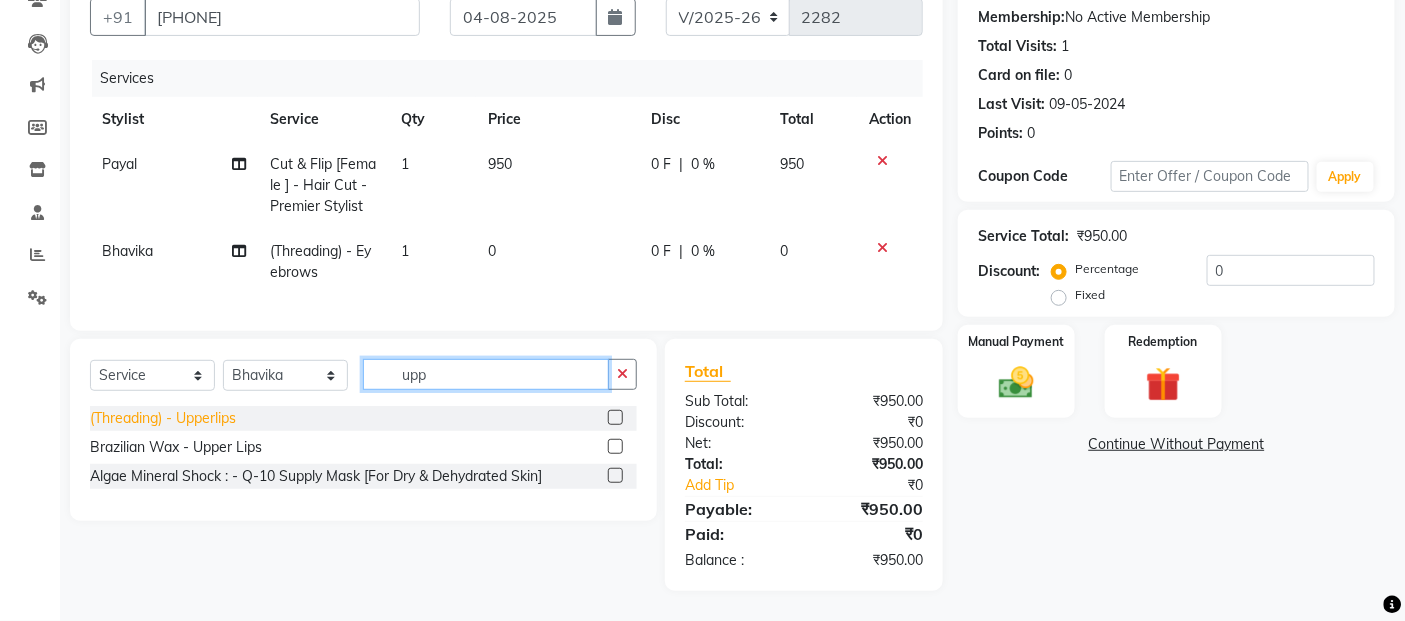 type on "upp" 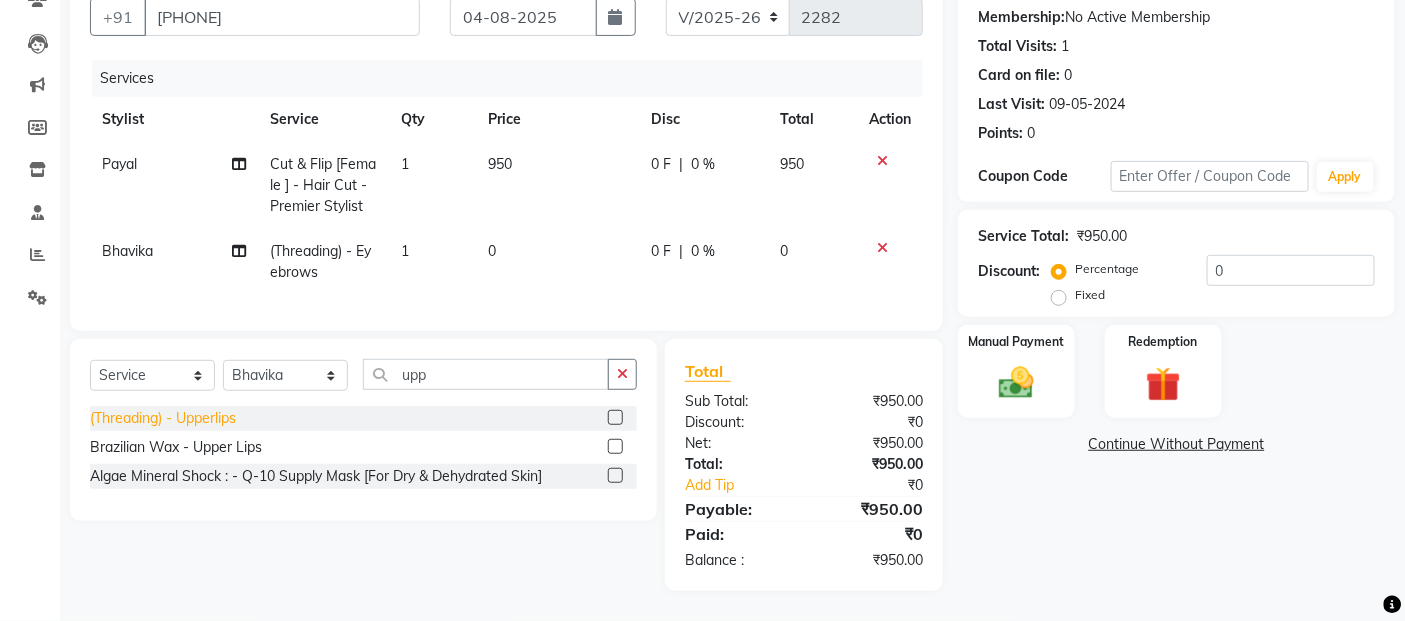 click on "(Threading) - Upperlips" 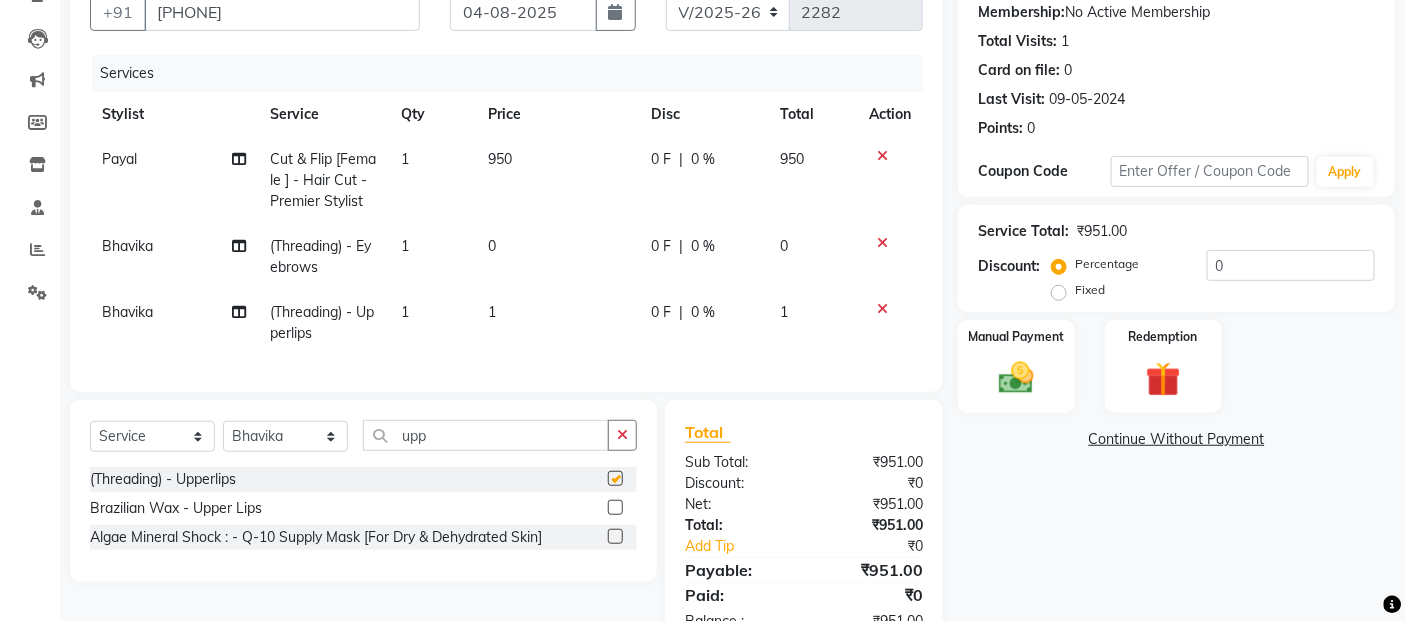 checkbox on "false" 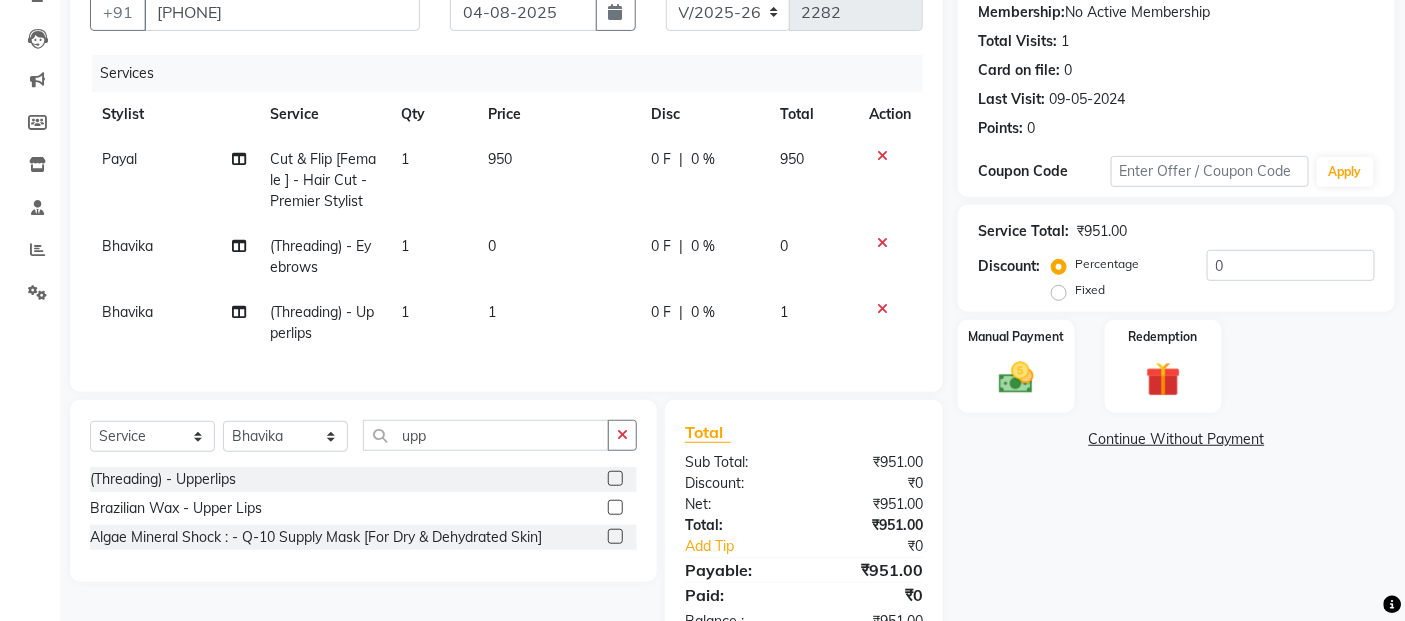 click 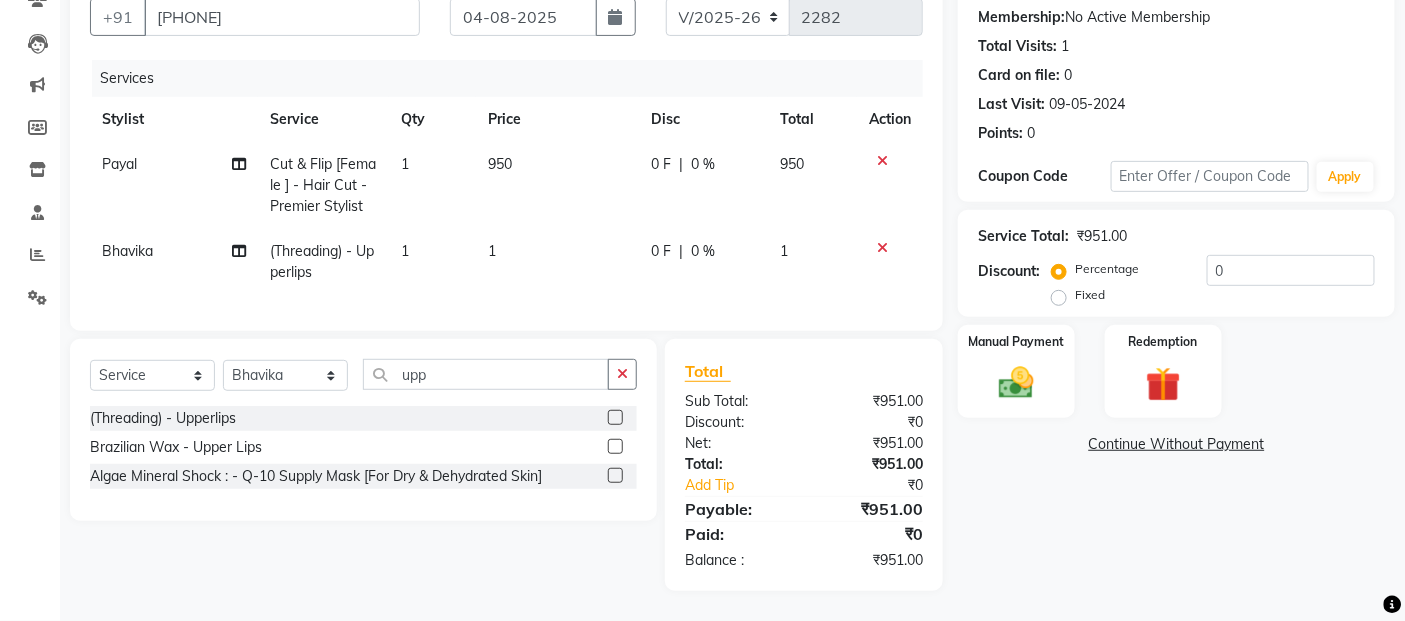click on "1" 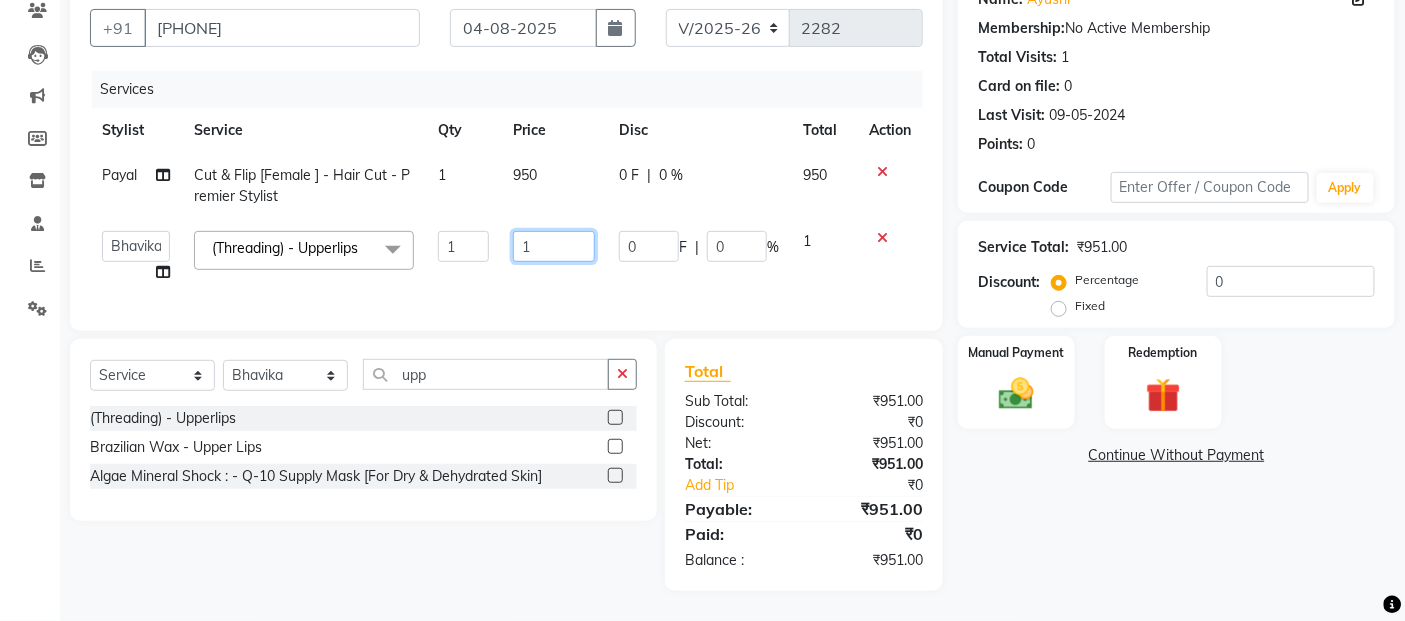 click on "1" 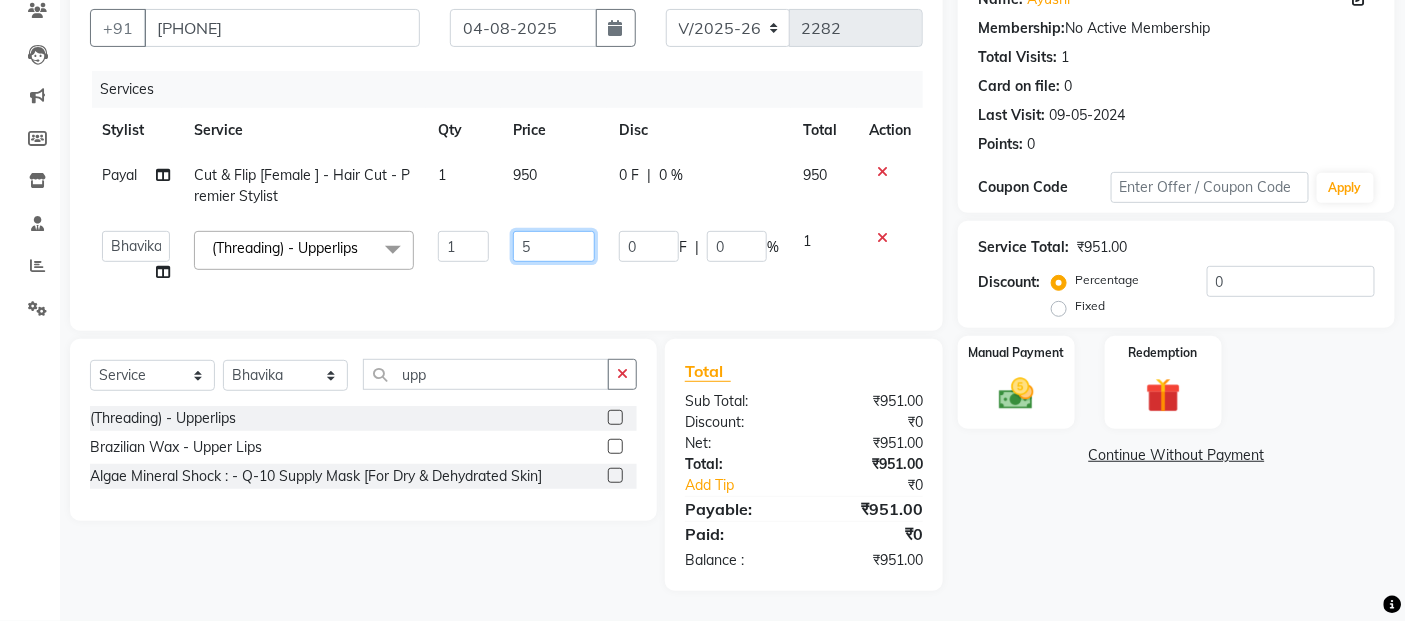 type on "50" 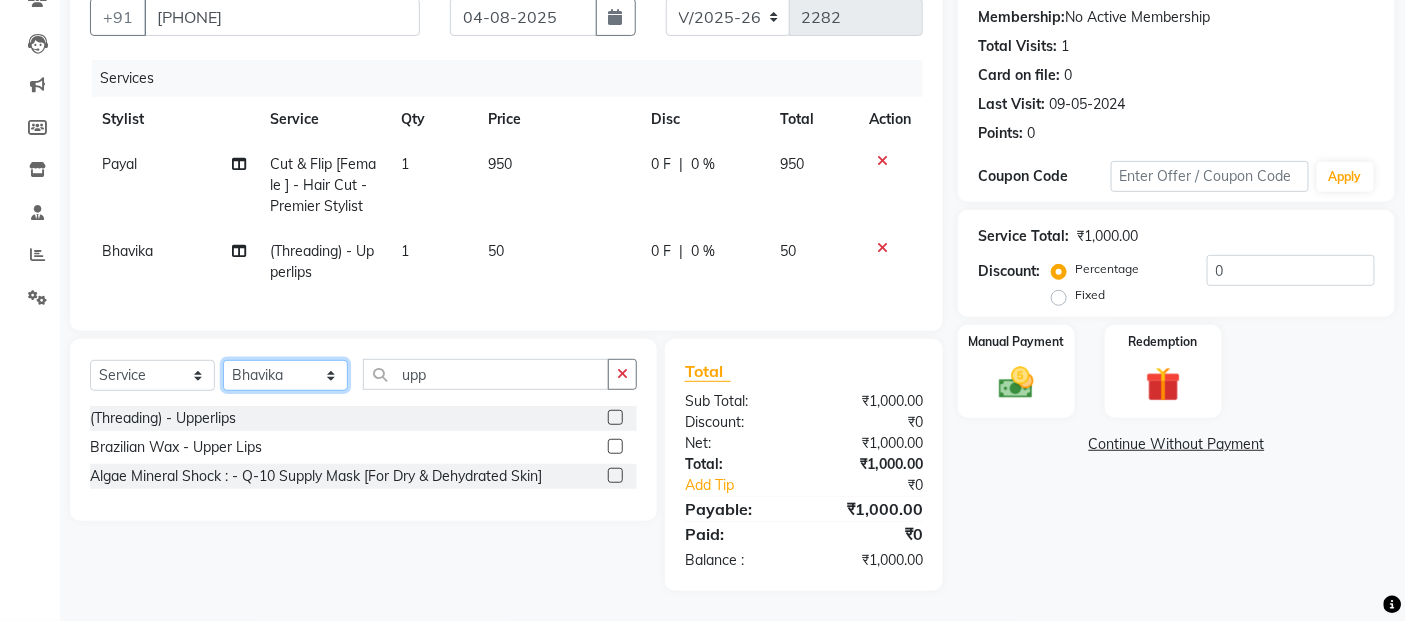 click on "Select Stylist Abdul Adil salmani Akshay thombare ali ANAS Ayaan Bhavika Gauri Kunal Manager Naaz Payal sahil Shlok Shruti Soni Srushti Swara Angre" 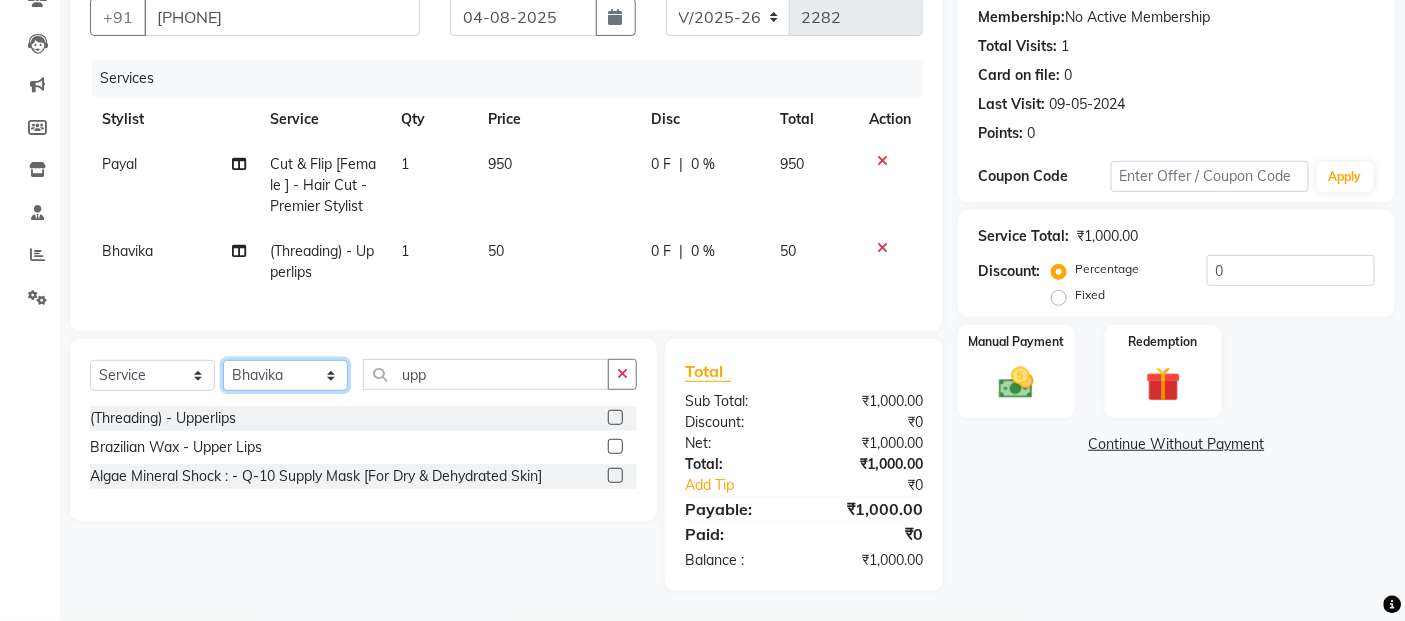 select on "68504" 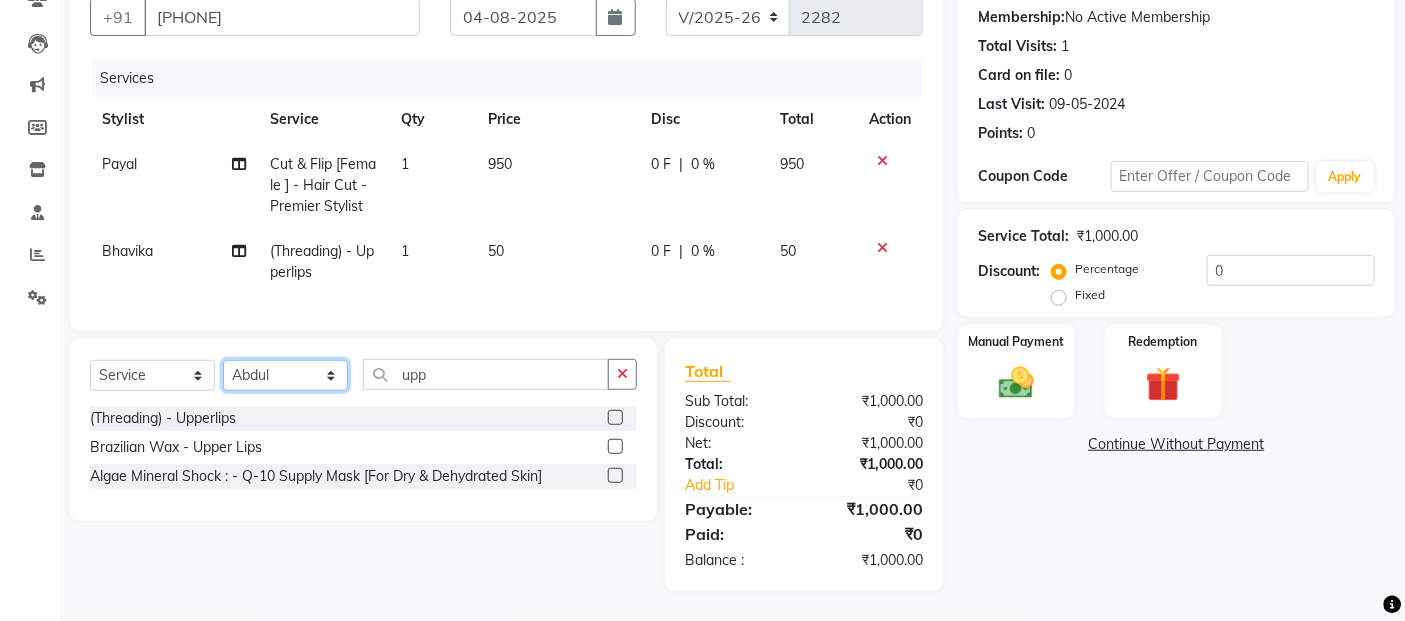 click on "Select Stylist Abdul Adil salmani Akshay thombare ali ANAS Ayaan Bhavika Gauri Kunal Manager Naaz Payal sahil Shlok Shruti Soni Srushti Swara Angre" 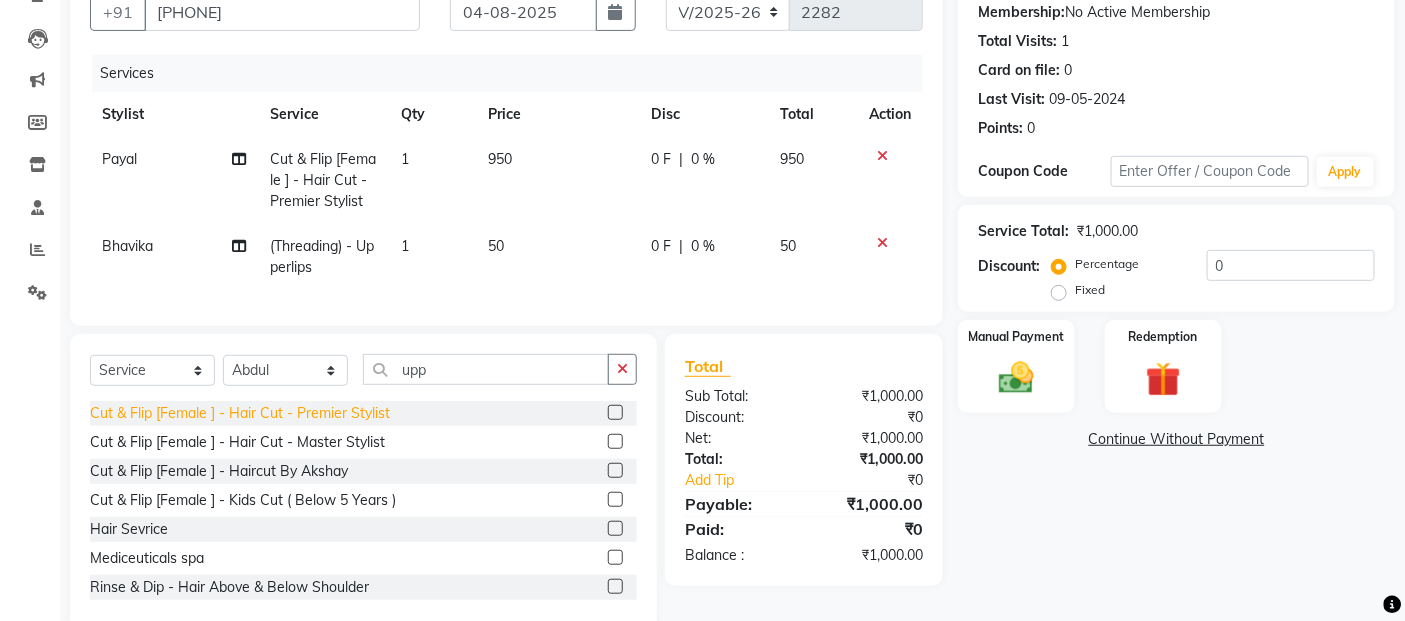 click on "Cut & Flip [Female ] - Hair Cut - Premier Stylist" 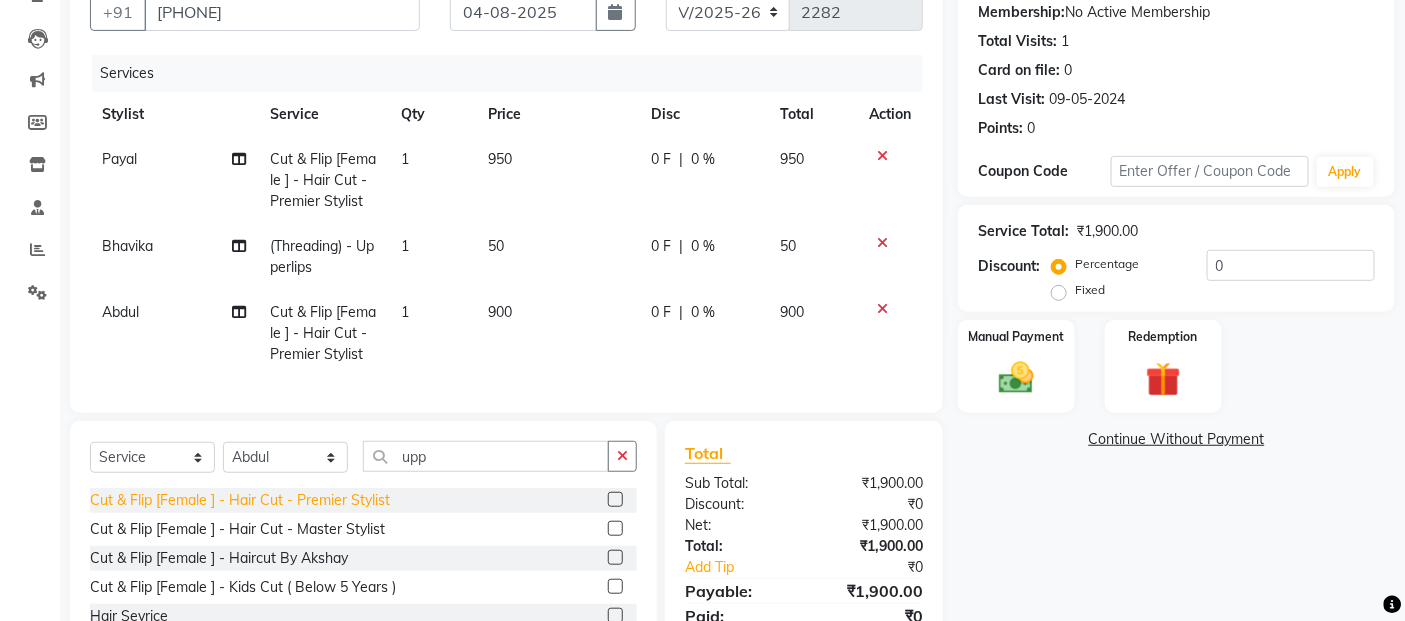 click on "Cut & Flip [Female ] - Hair Cut - Premier Stylist" 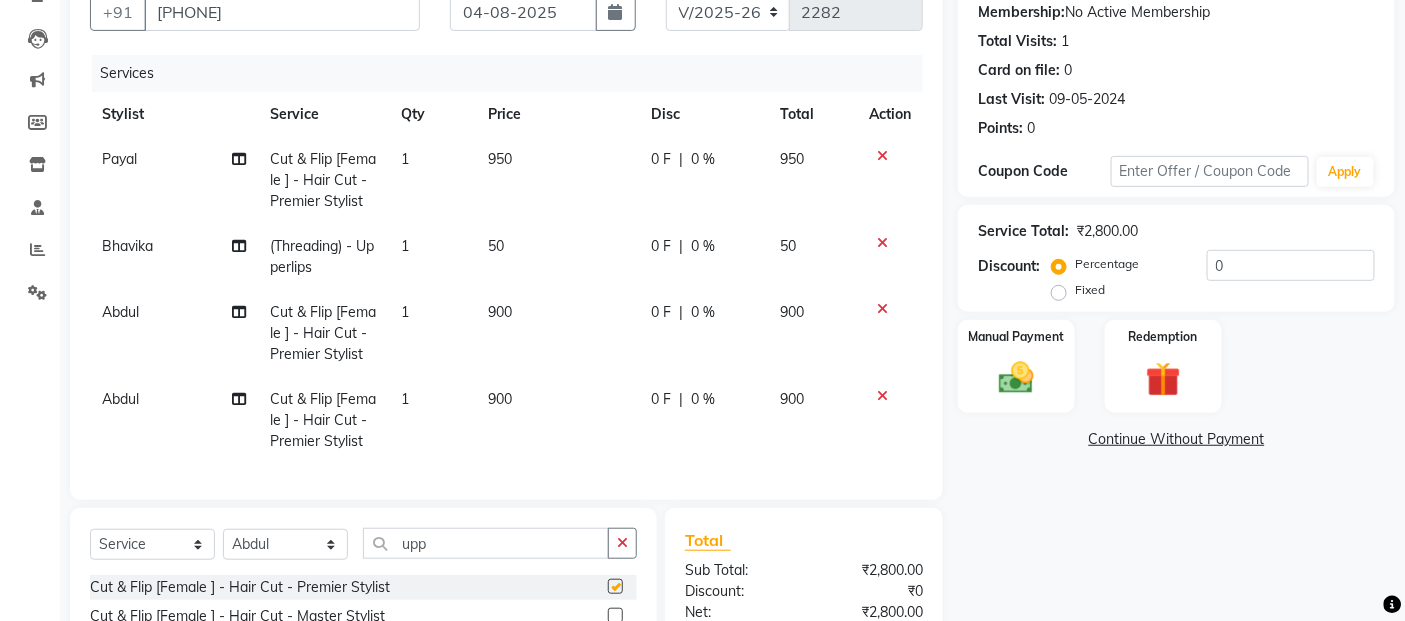 checkbox on "false" 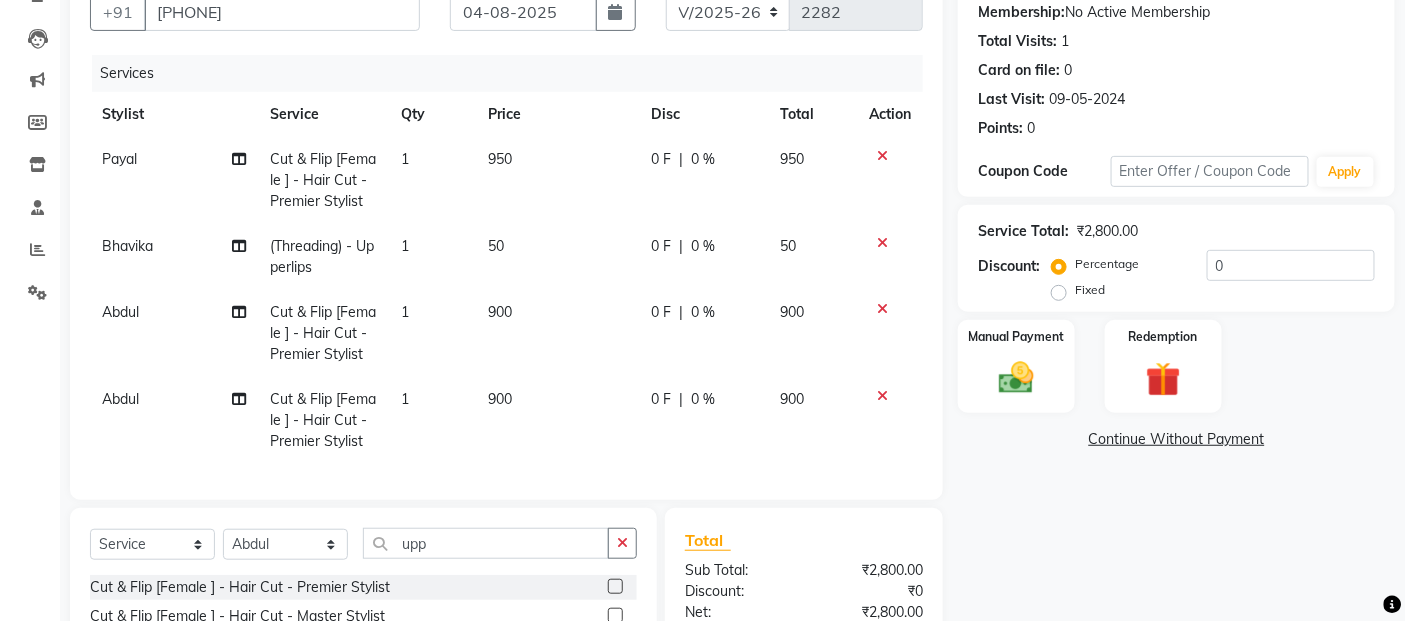click on "900" 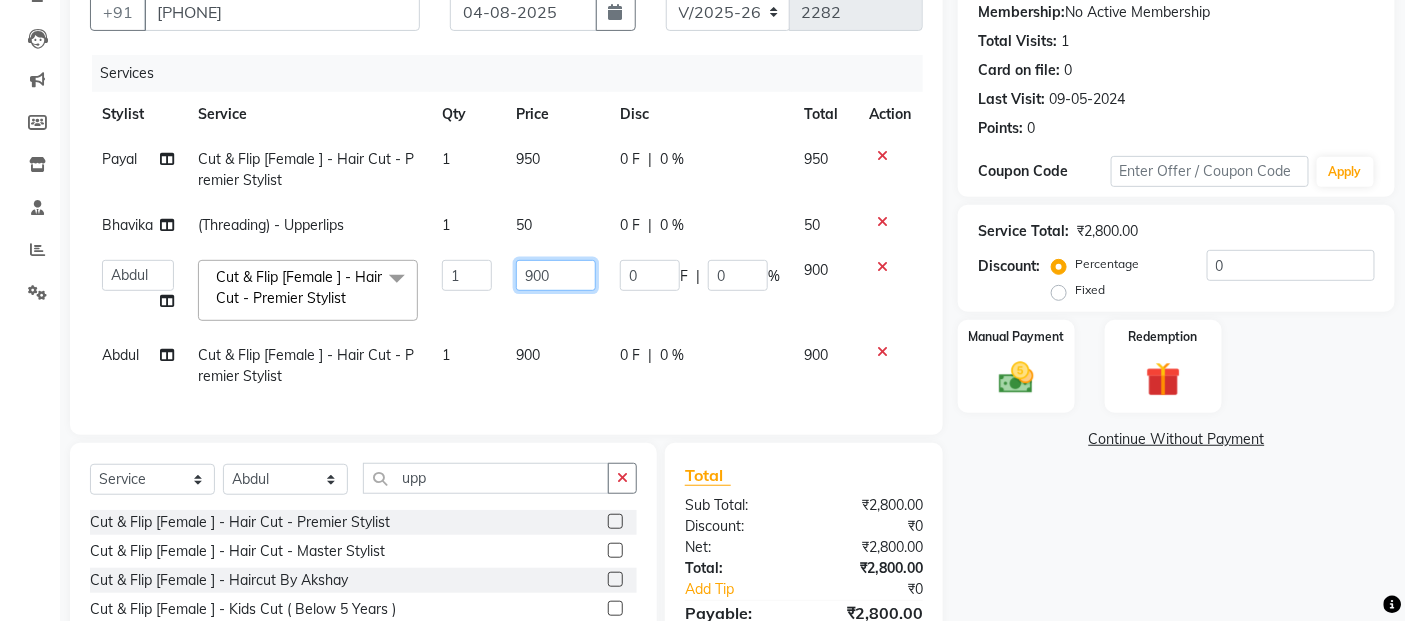 click on "900" 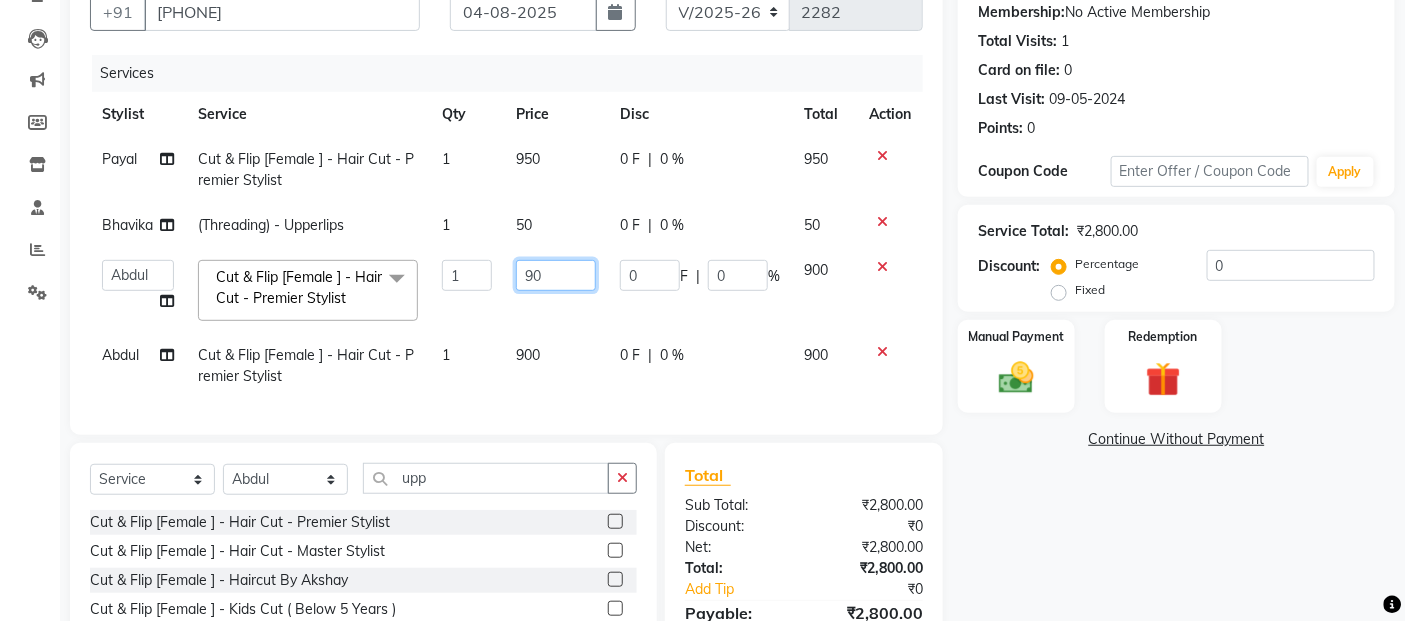 type on "9" 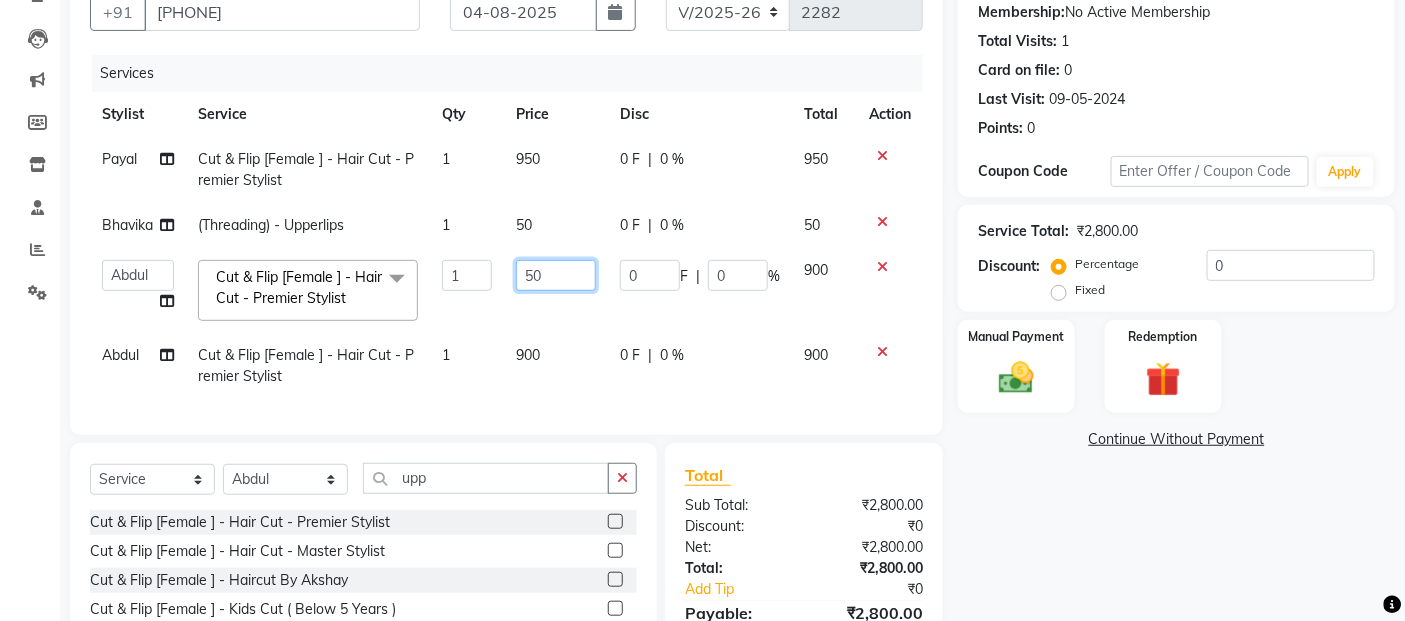 type on "500" 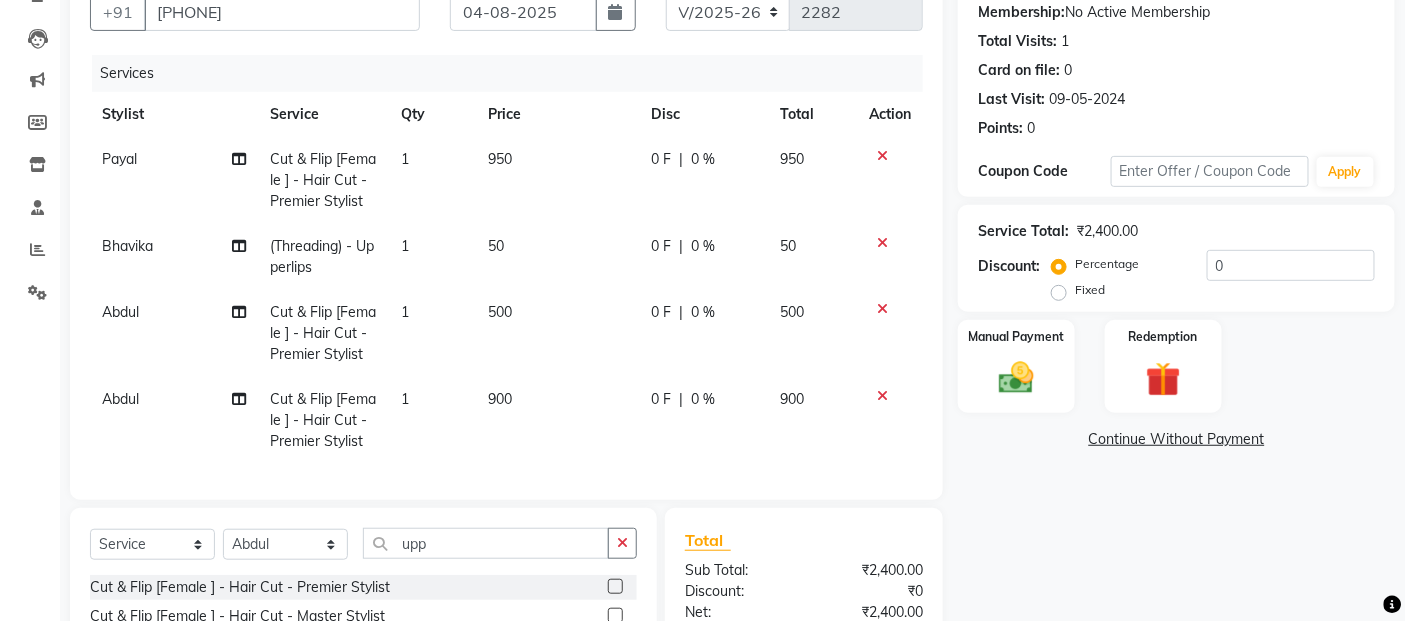 click on "[FIRST] (Threading) - Upperlips 1 50 0 F | 0 % 50 [FIRST] (Threading) - Upperlips 1 50 0 F | 0 % 50 [FIRST] (Threading) - Upperlips 1 50 0 F | 0 % 50 [FIRST] (Threading) - Upperlips 1 50 0 F | 0 % 50" 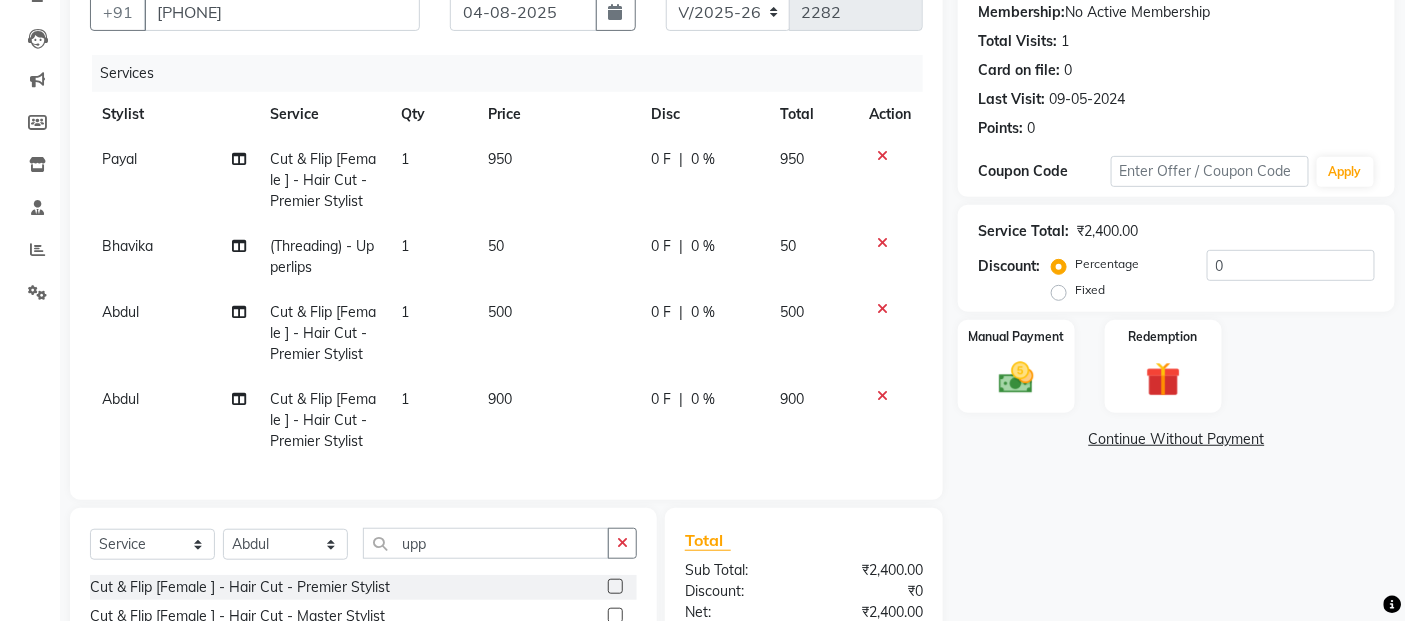 click on "Abdul" 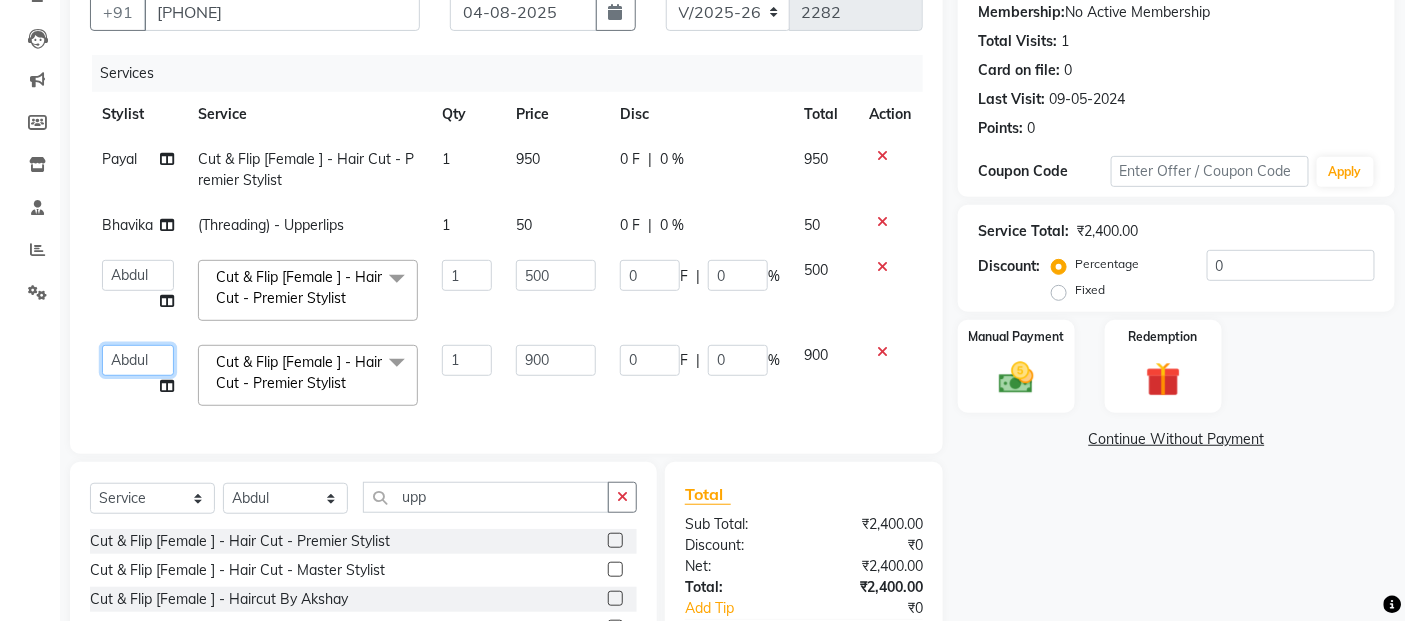 click on "[FIRST] [LAST]   [FIRST] [LAST]   [FIRST]   [FIRST]   [FIRST]   [FIRST]   [FIRST]   [FIRST]   [FIRST]   [FIRST]   [FIRST]   [FIRST]   [FIRST]   [FIRST]   [FIRST]   [FIRST]   [FIRST] [LAST]" 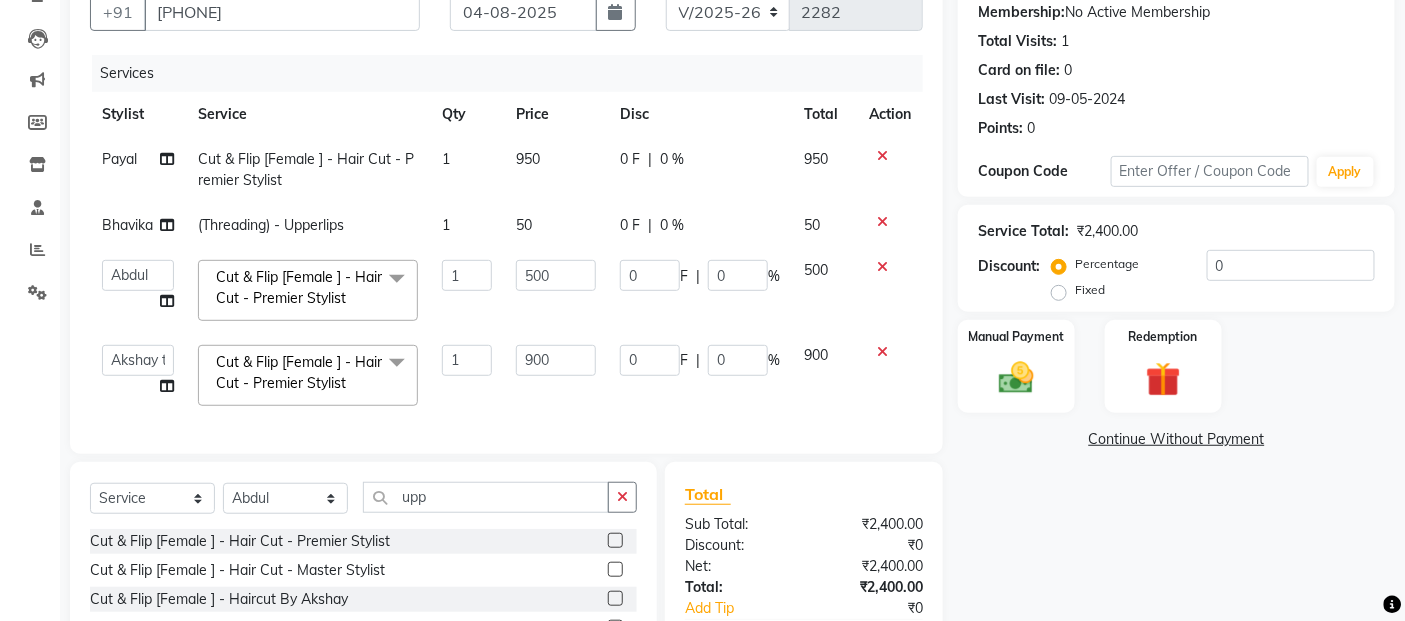 select on "32734" 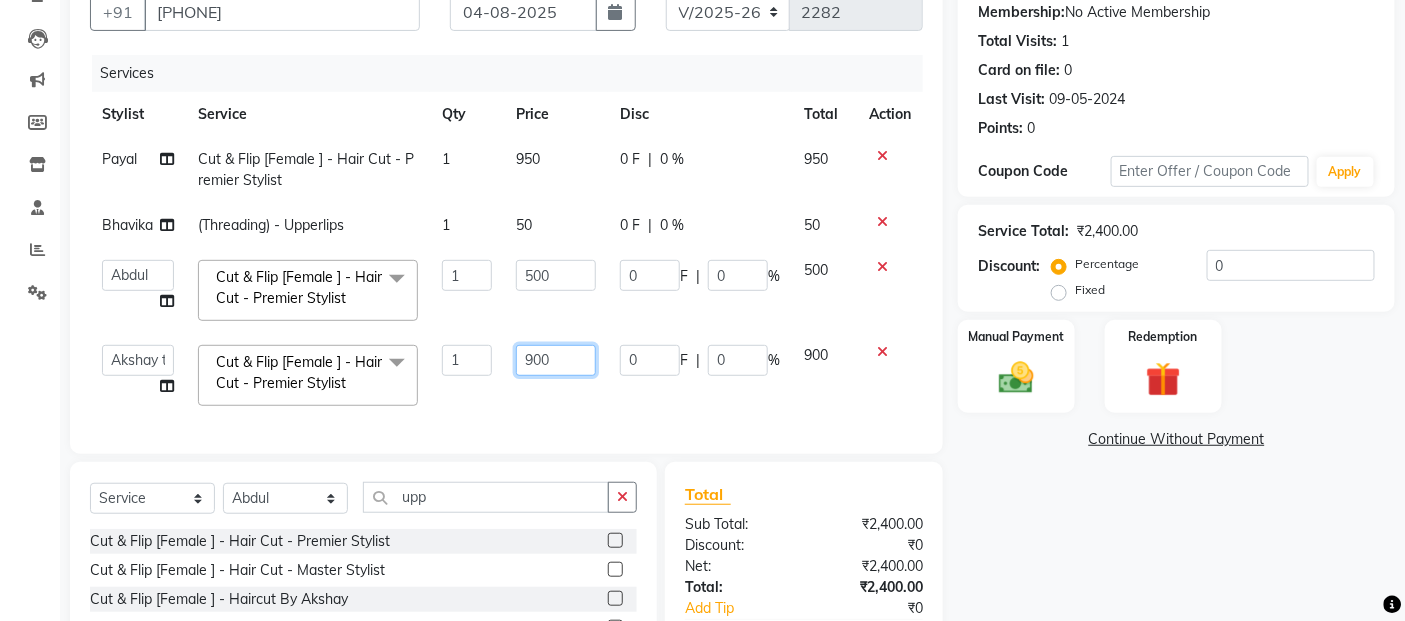 click on "900" 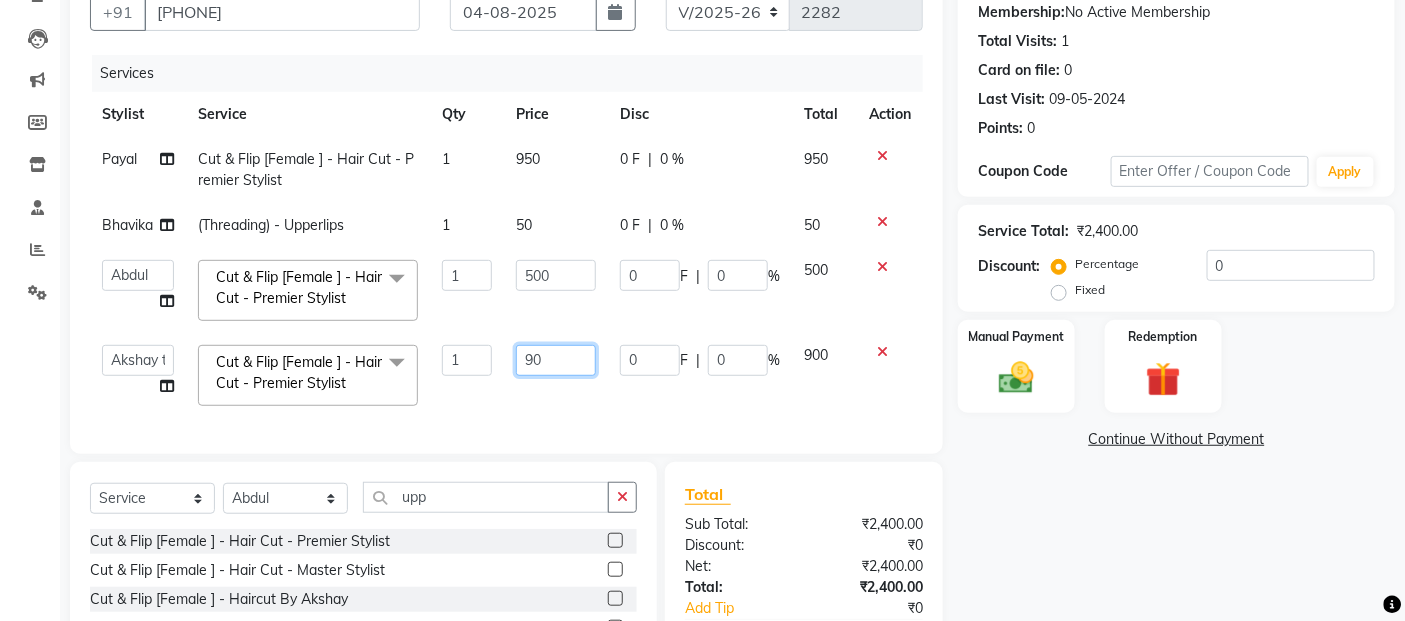 type on "9" 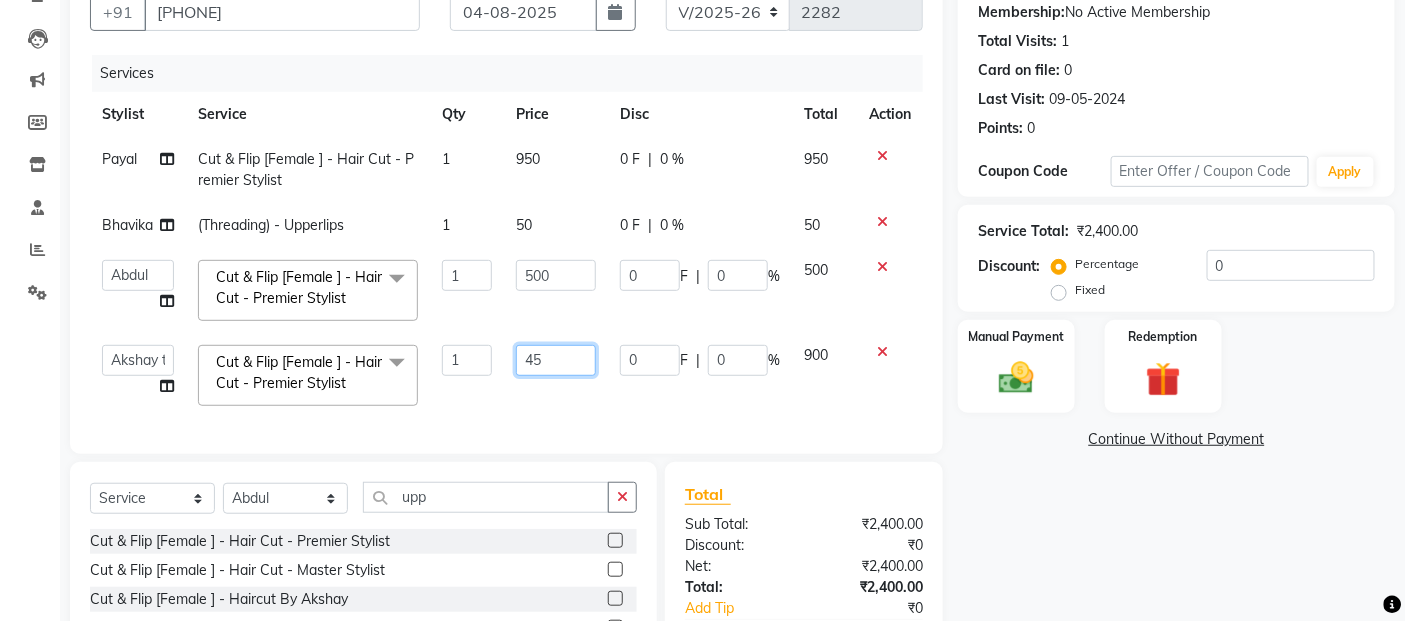 type on "450" 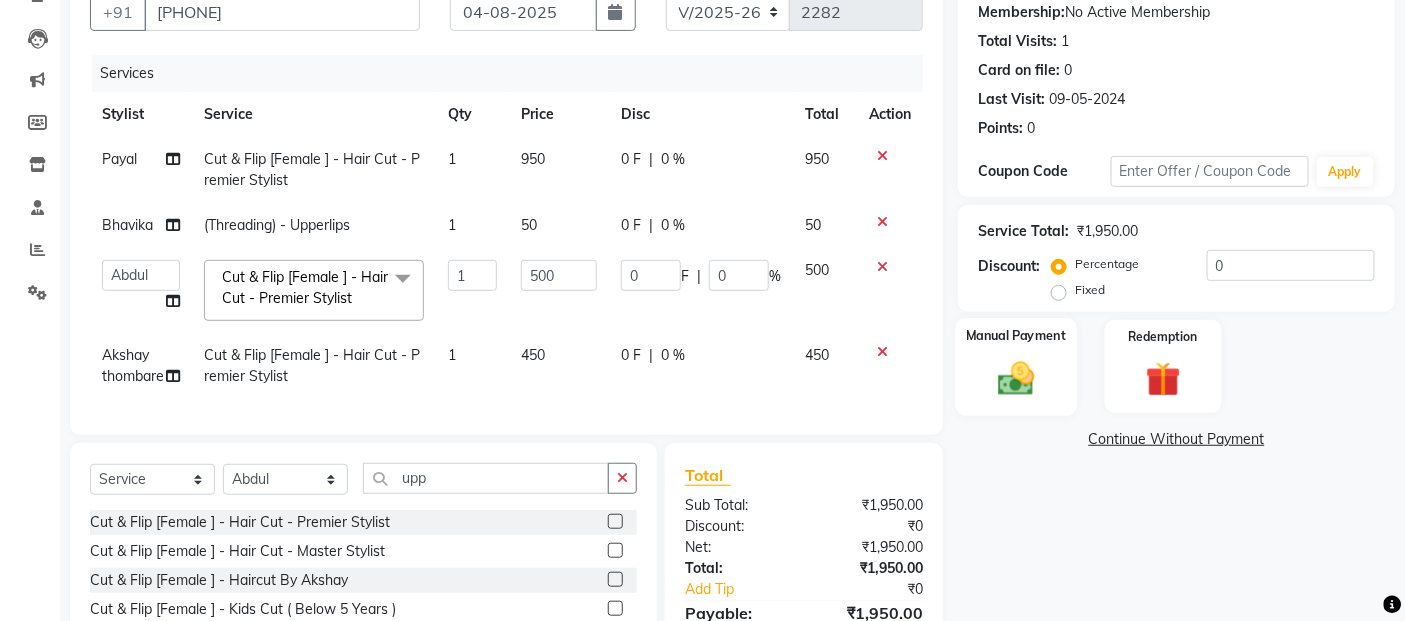 click on "Manual Payment" 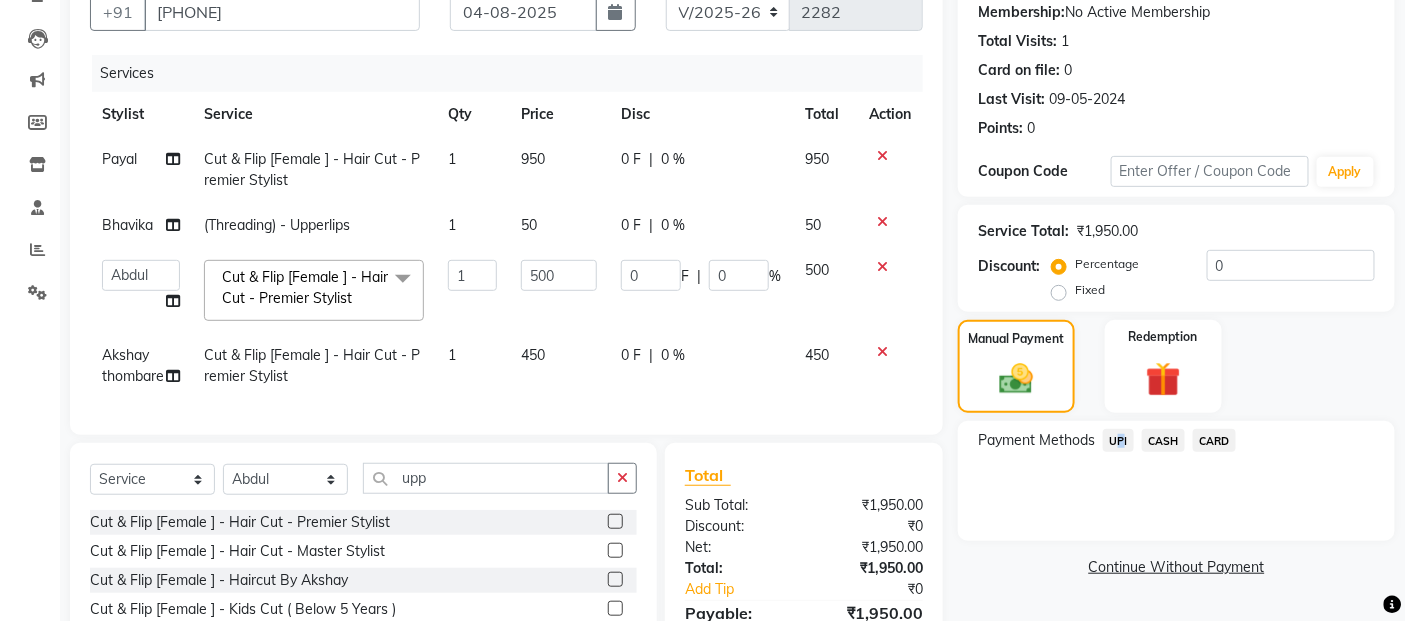 drag, startPoint x: 1113, startPoint y: 437, endPoint x: 1131, endPoint y: 460, distance: 29.206163 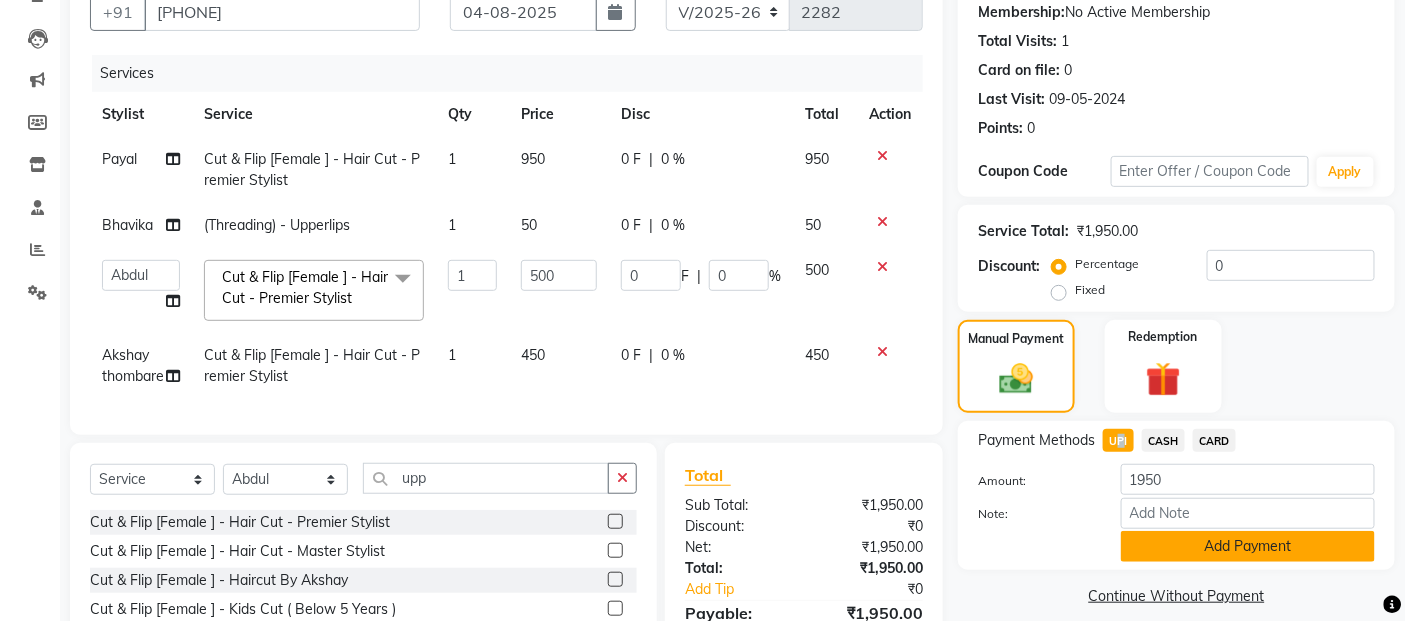 click on "Add Payment" 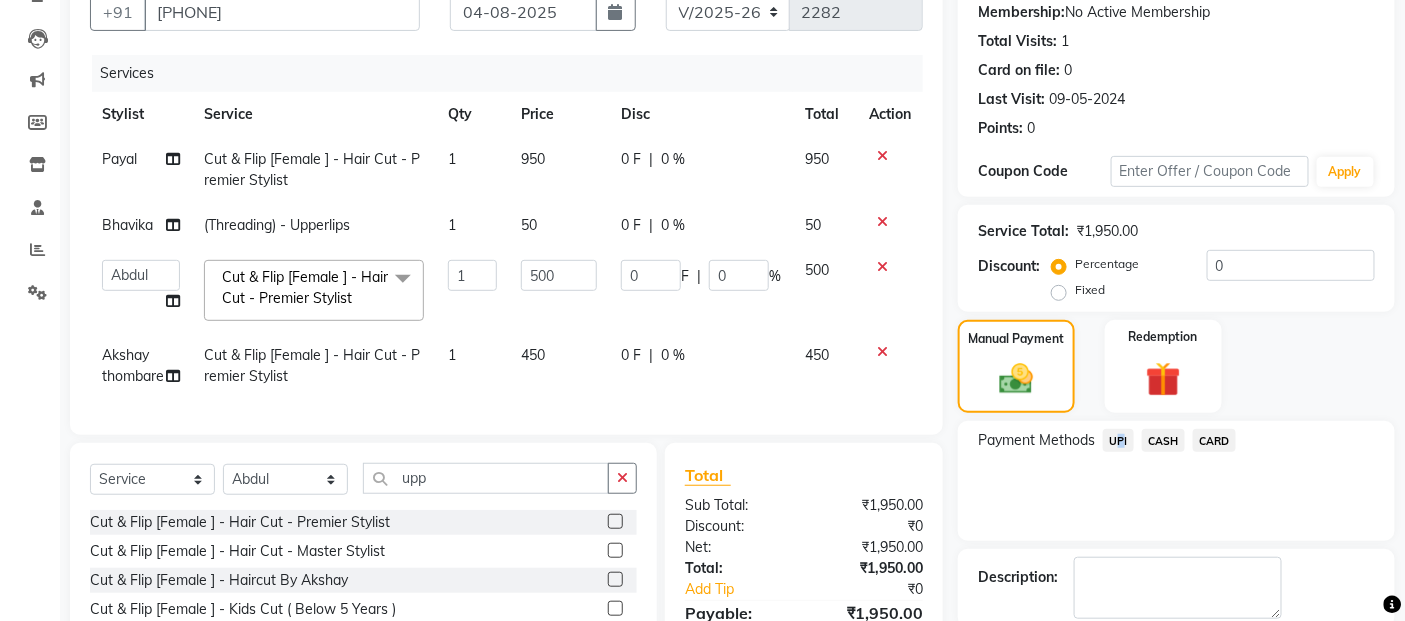 scroll, scrollTop: 356, scrollLeft: 0, axis: vertical 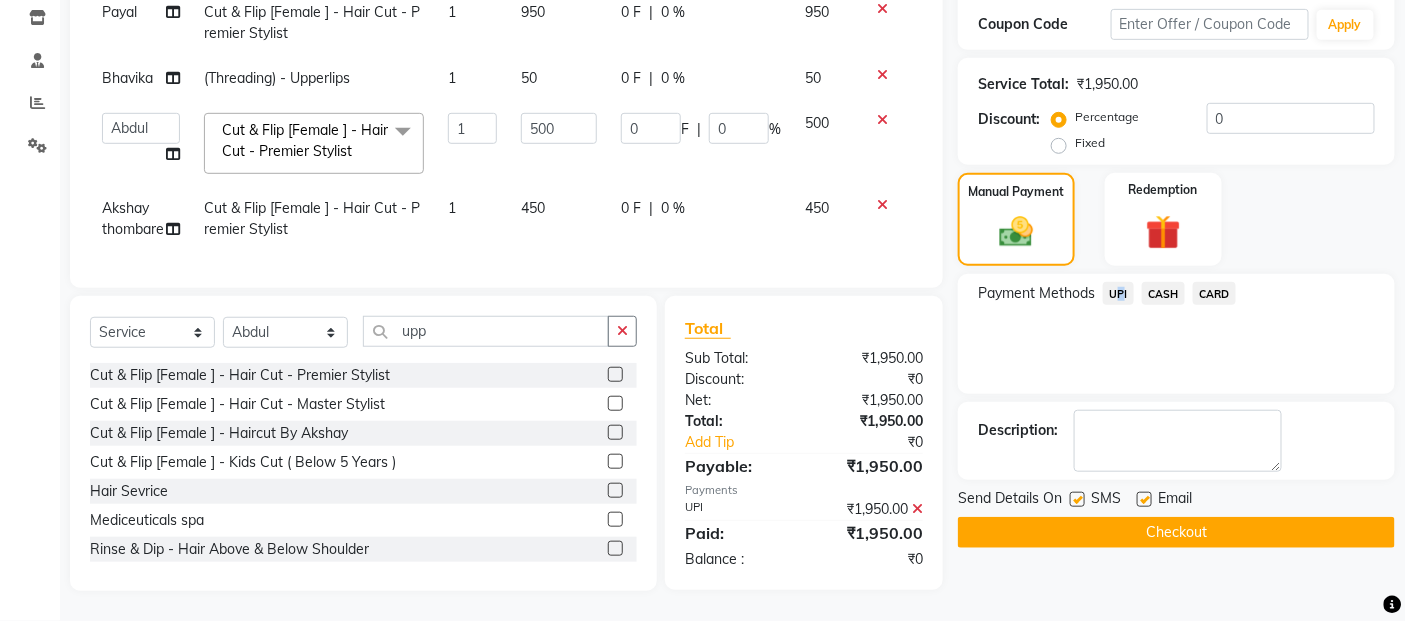 click on "Checkout" 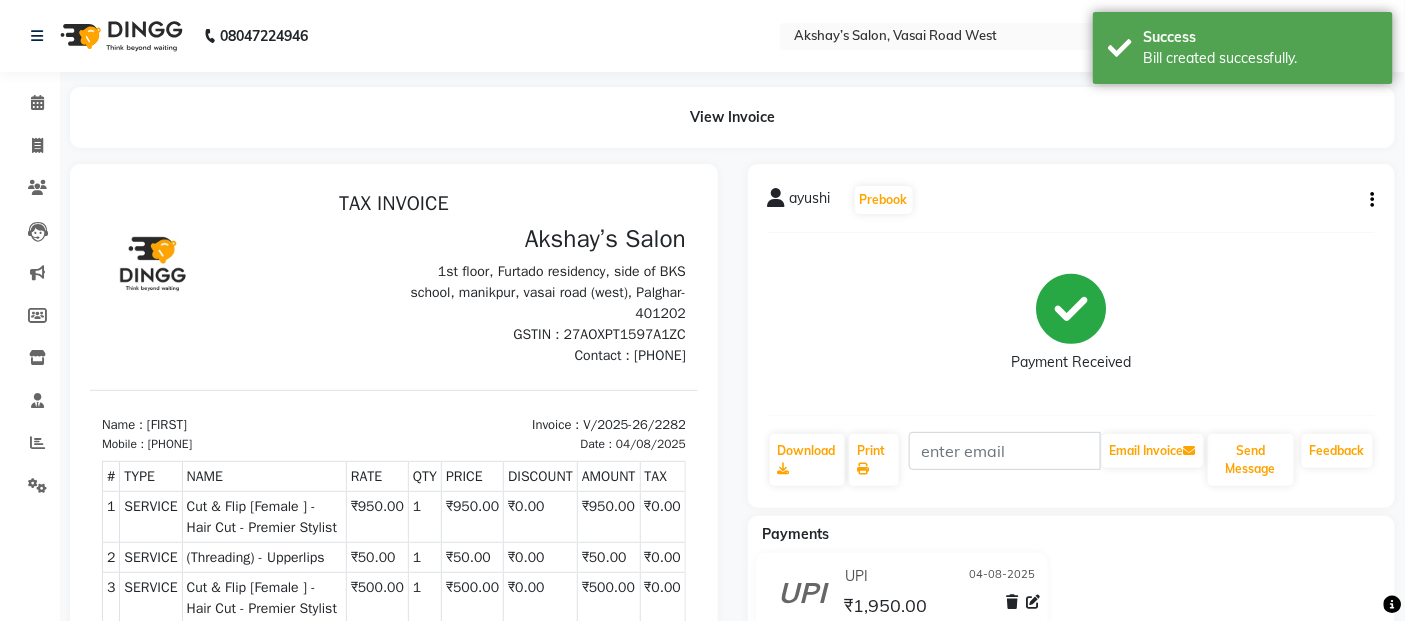 scroll, scrollTop: 0, scrollLeft: 0, axis: both 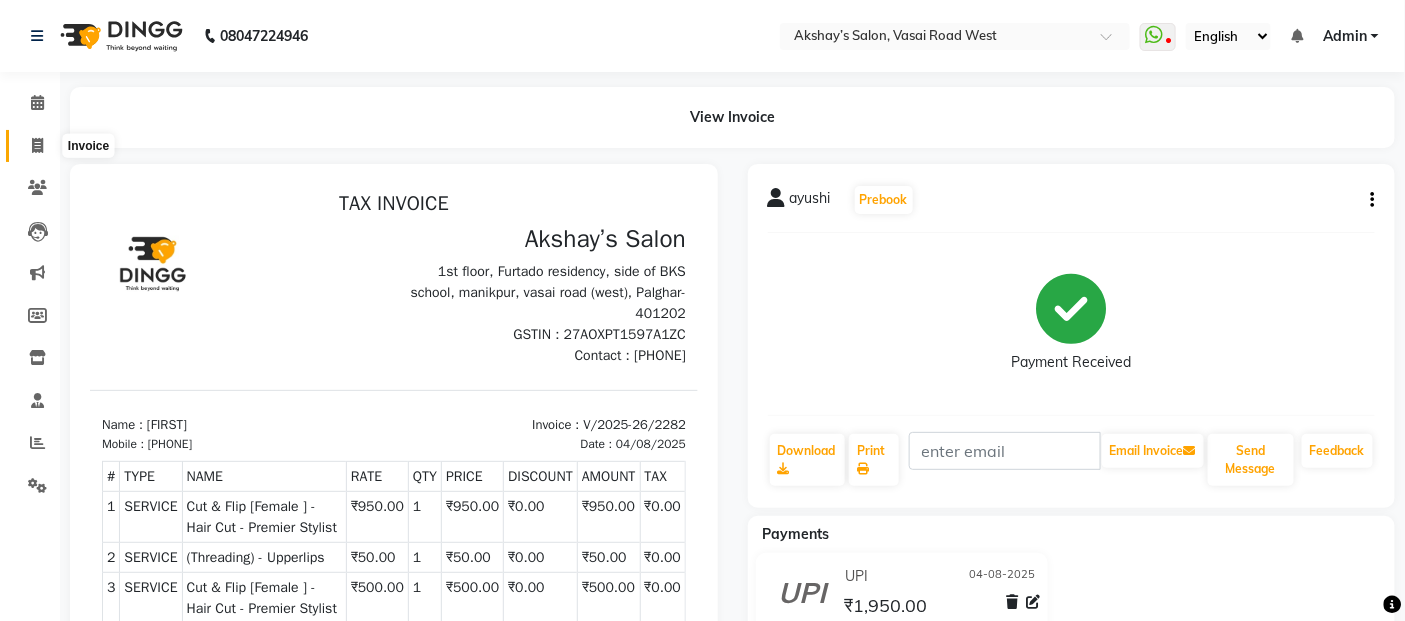 click 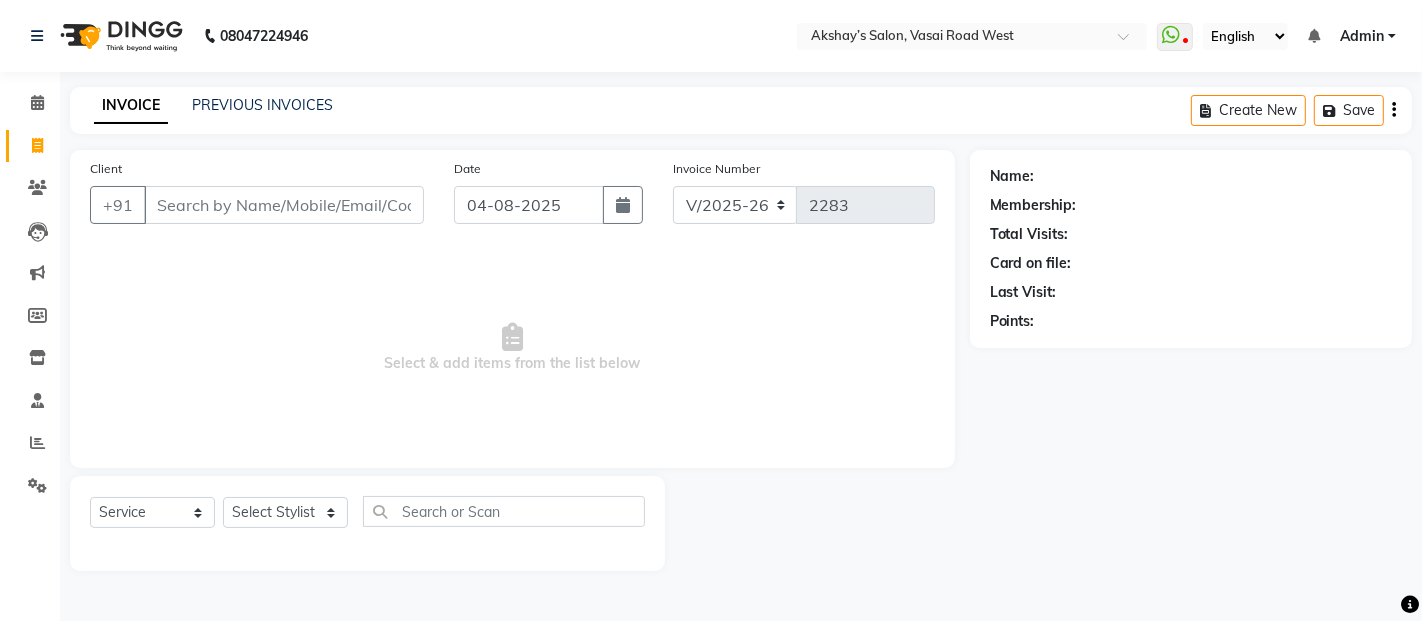 click on "Client" at bounding box center [284, 205] 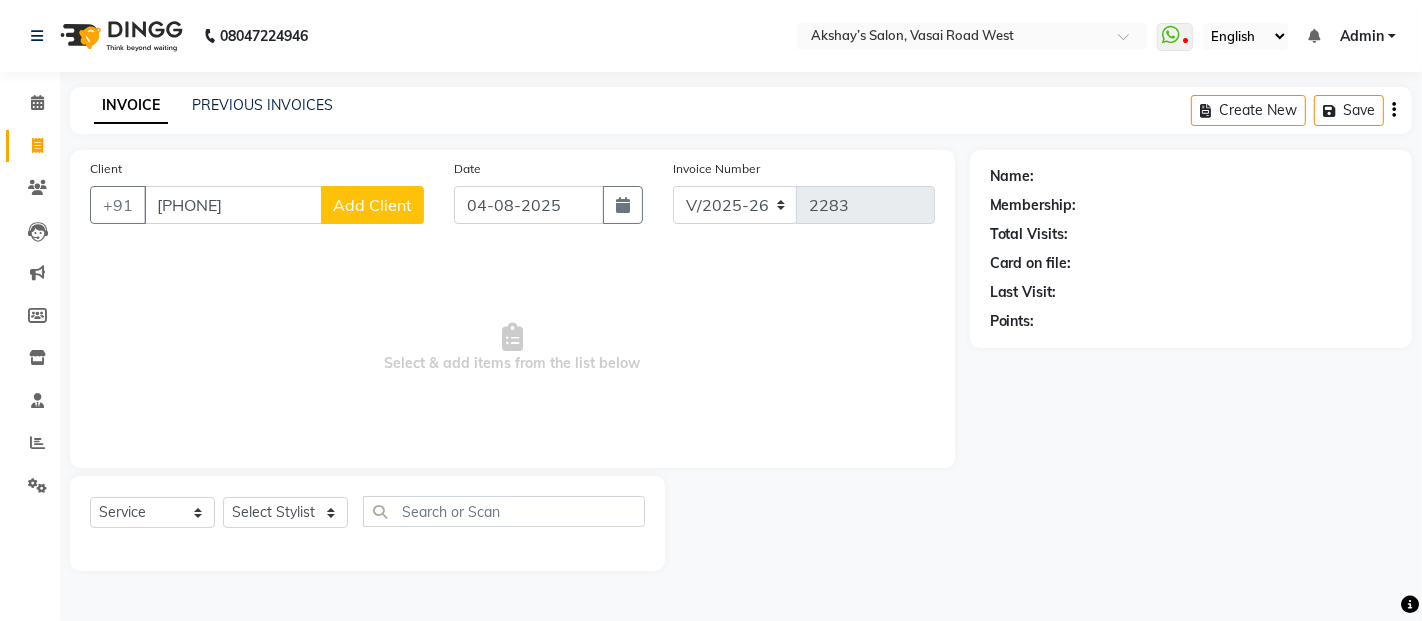 click on "[PHONE]" at bounding box center (233, 205) 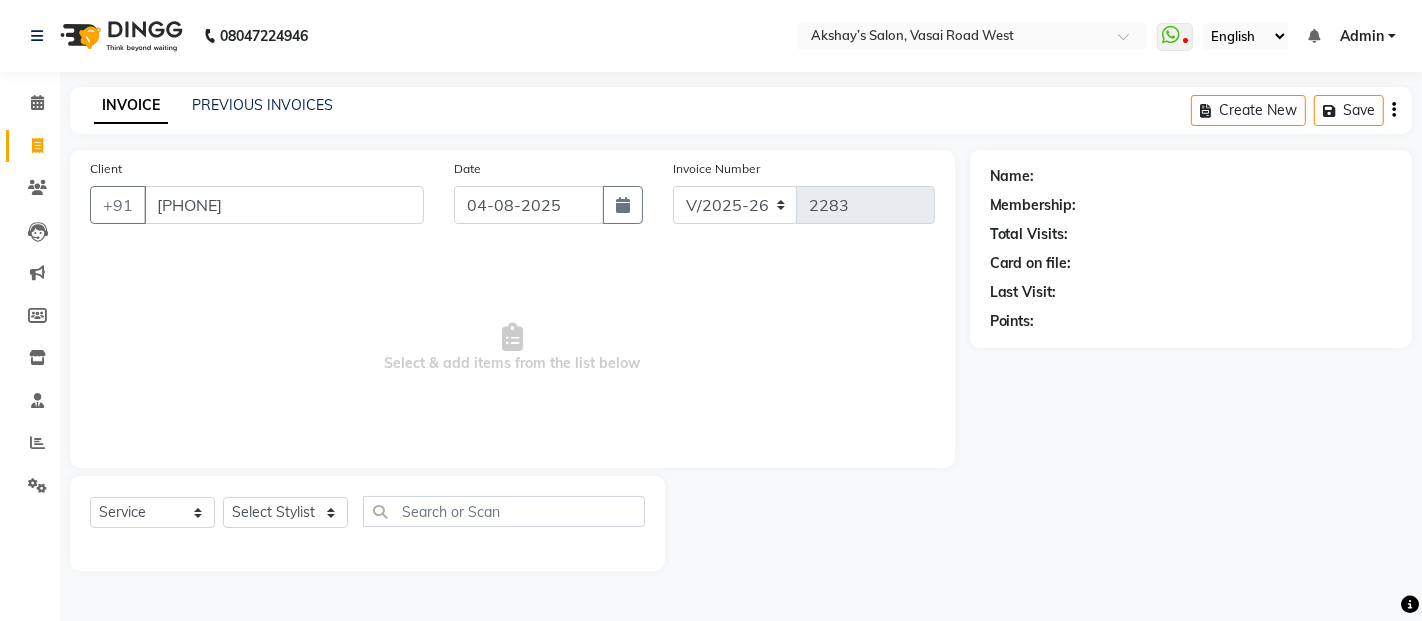type on "[PHONE]" 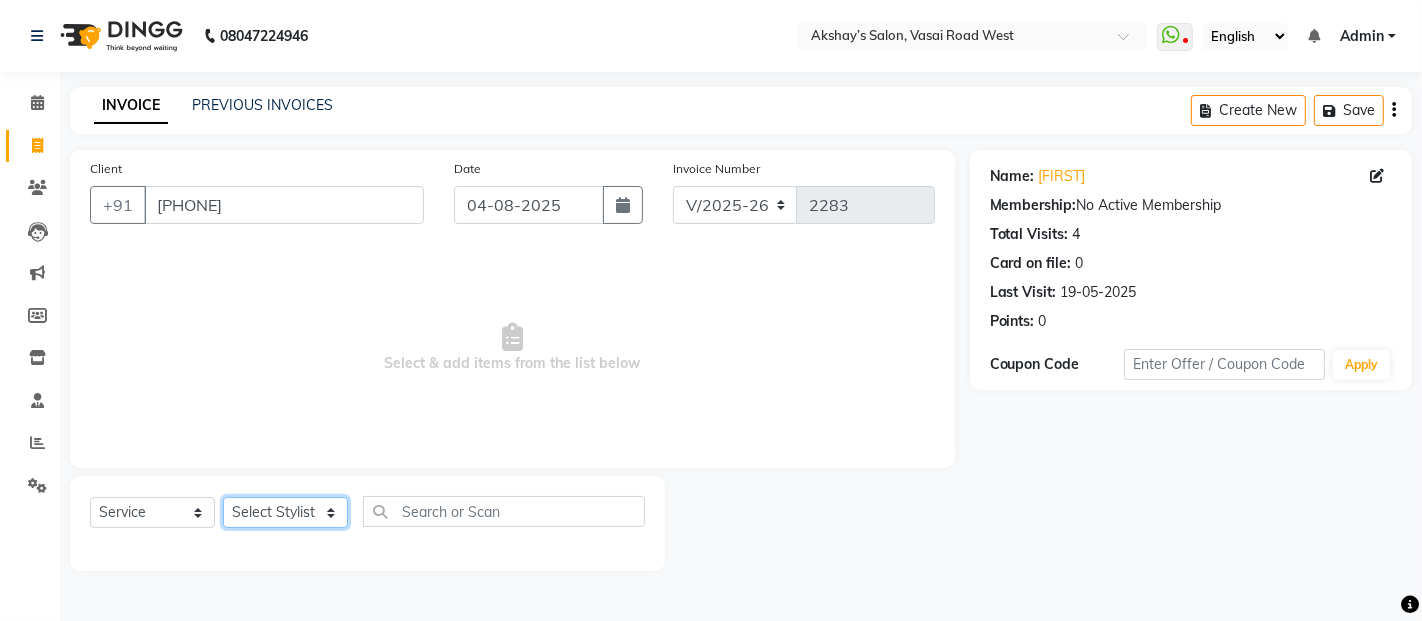 click on "Select Stylist Abdul Adil salmani Akshay thombare ali ANAS Ayaan Bhavika Gauri Kunal Manager Naaz Payal sahil Shlok Shruti Soni Srushti Swara Angre" 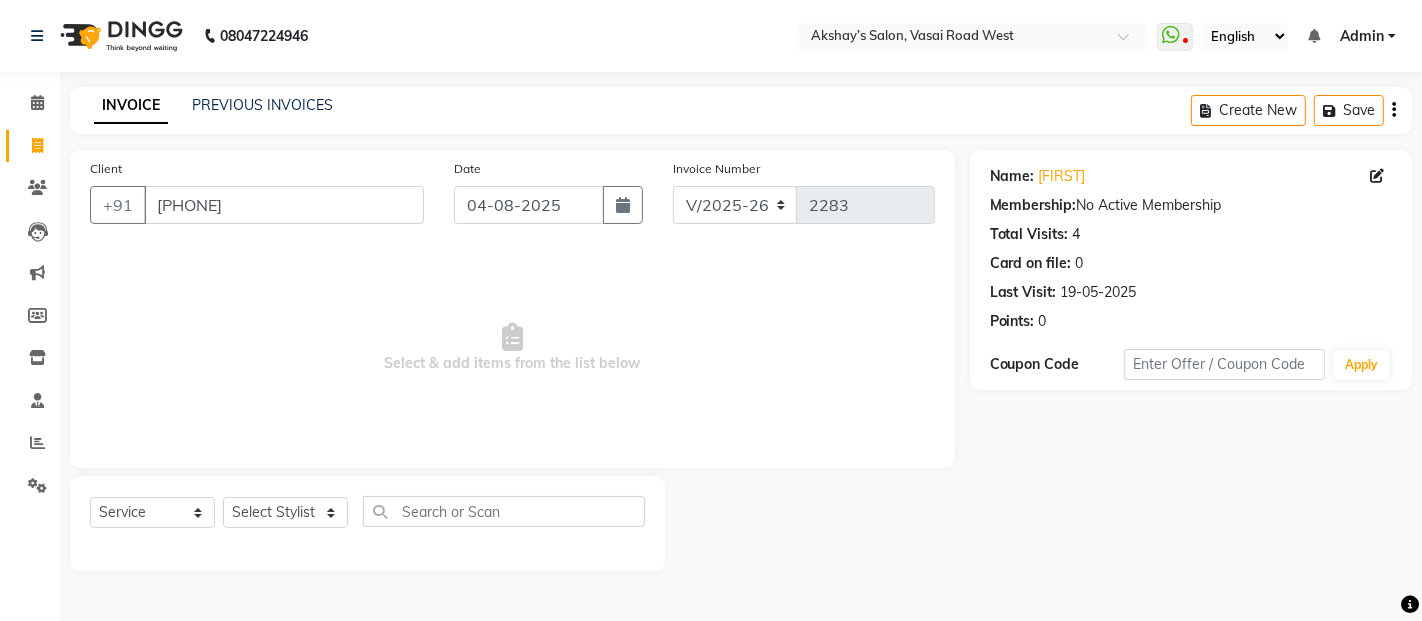 click on "Select & add items from the list below" at bounding box center [512, 348] 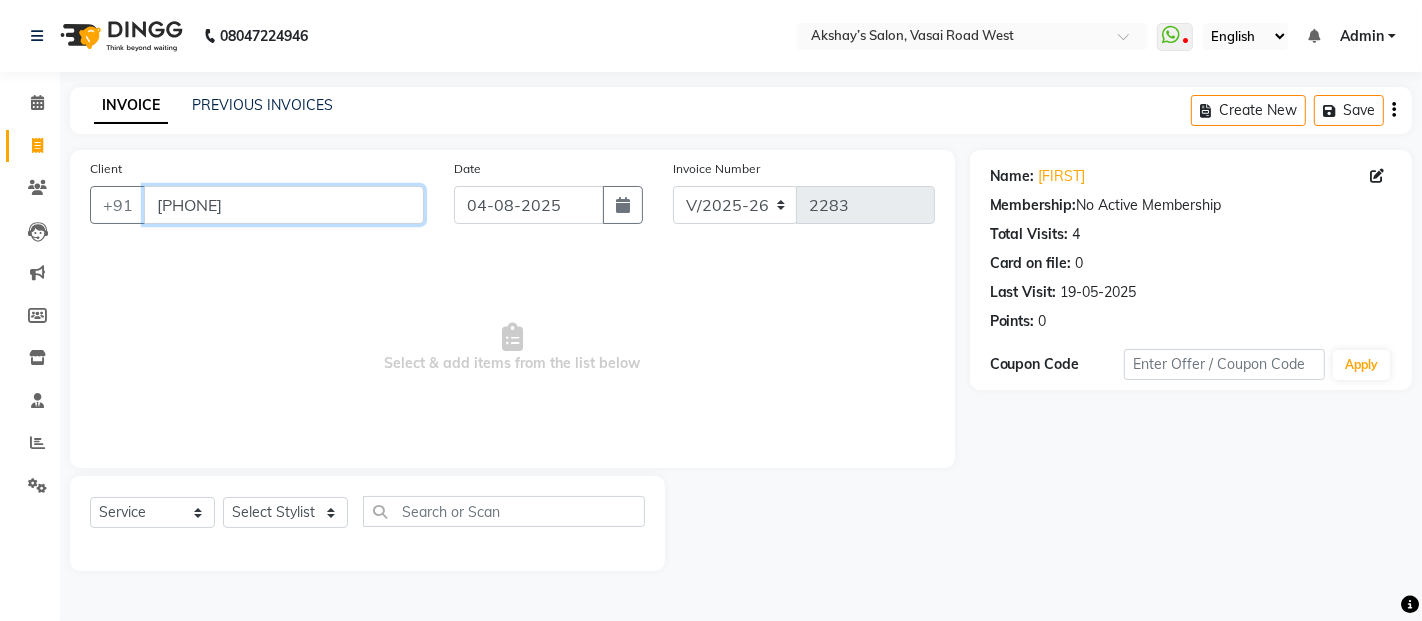 click on "[PHONE]" at bounding box center (284, 205) 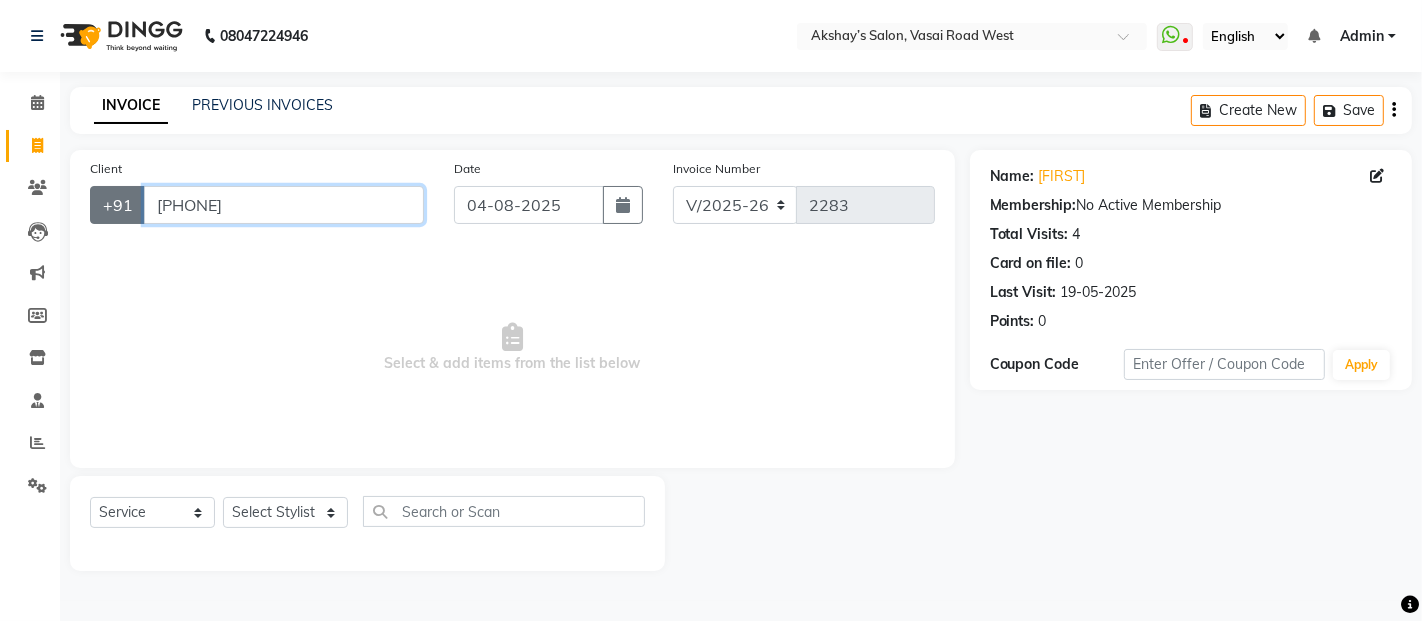 drag, startPoint x: 274, startPoint y: 202, endPoint x: 121, endPoint y: 212, distance: 153.32645 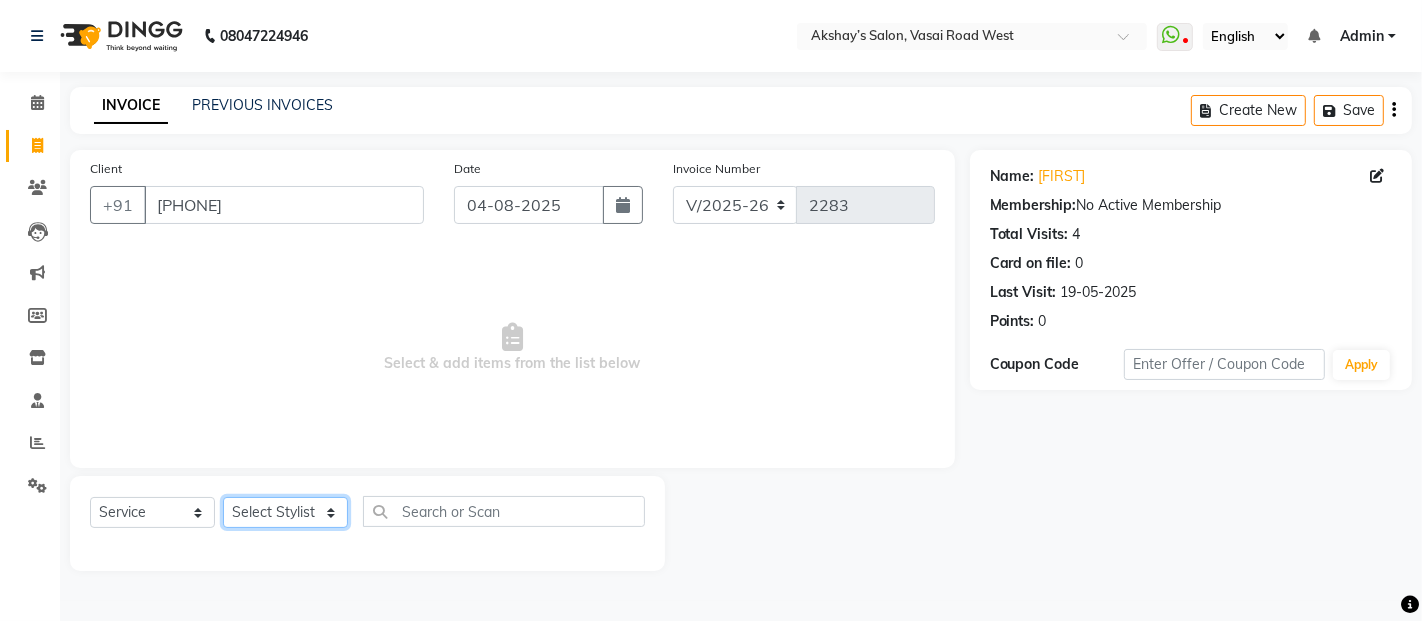 click on "Select Stylist Abdul Adil salmani Akshay thombare ali ANAS Ayaan Bhavika Gauri Kunal Manager Naaz Payal sahil Shlok Shruti Soni Srushti Swara Angre" 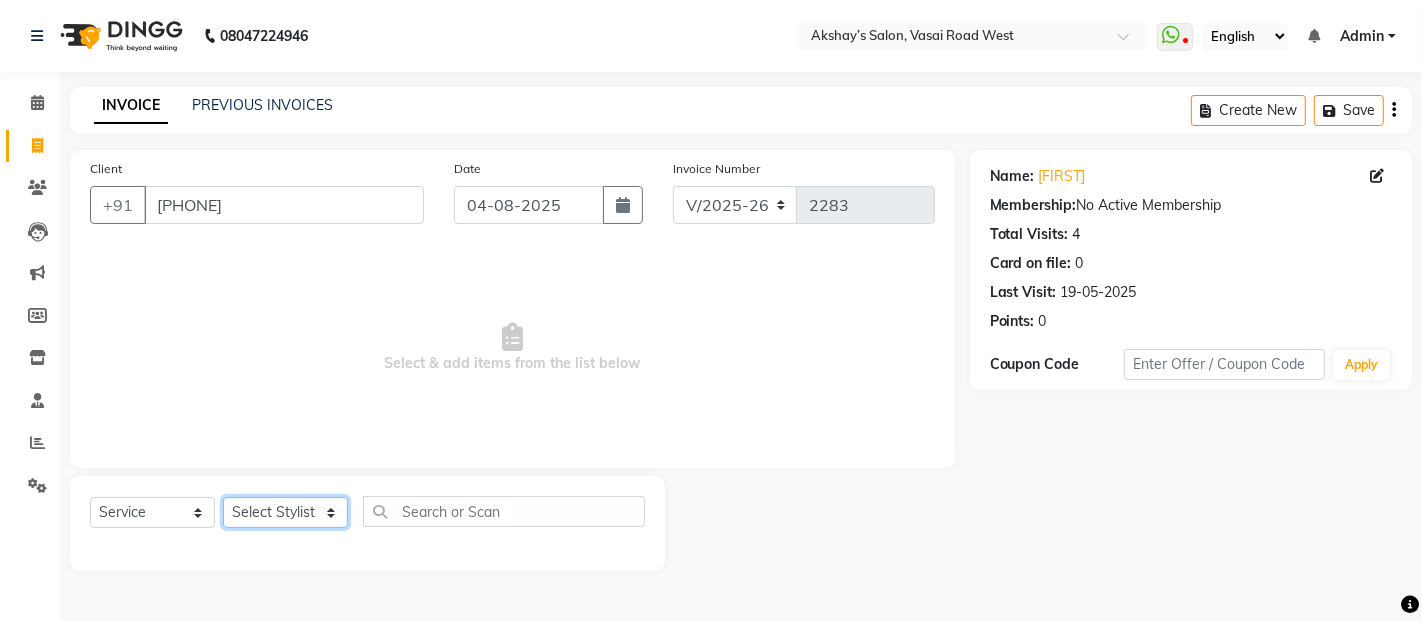 select on "52310" 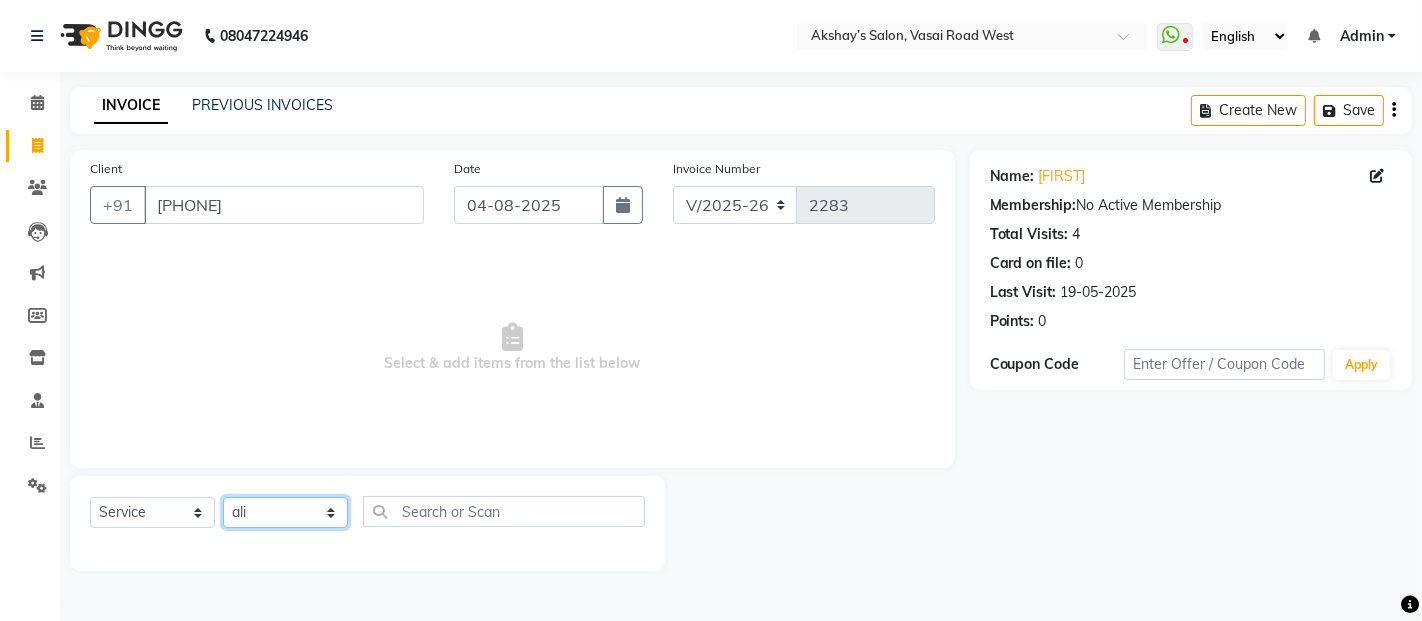 click on "Select Stylist Abdul Adil salmani Akshay thombare ali ANAS Ayaan Bhavika Gauri Kunal Manager Naaz Payal sahil Shlok Shruti Soni Srushti Swara Angre" 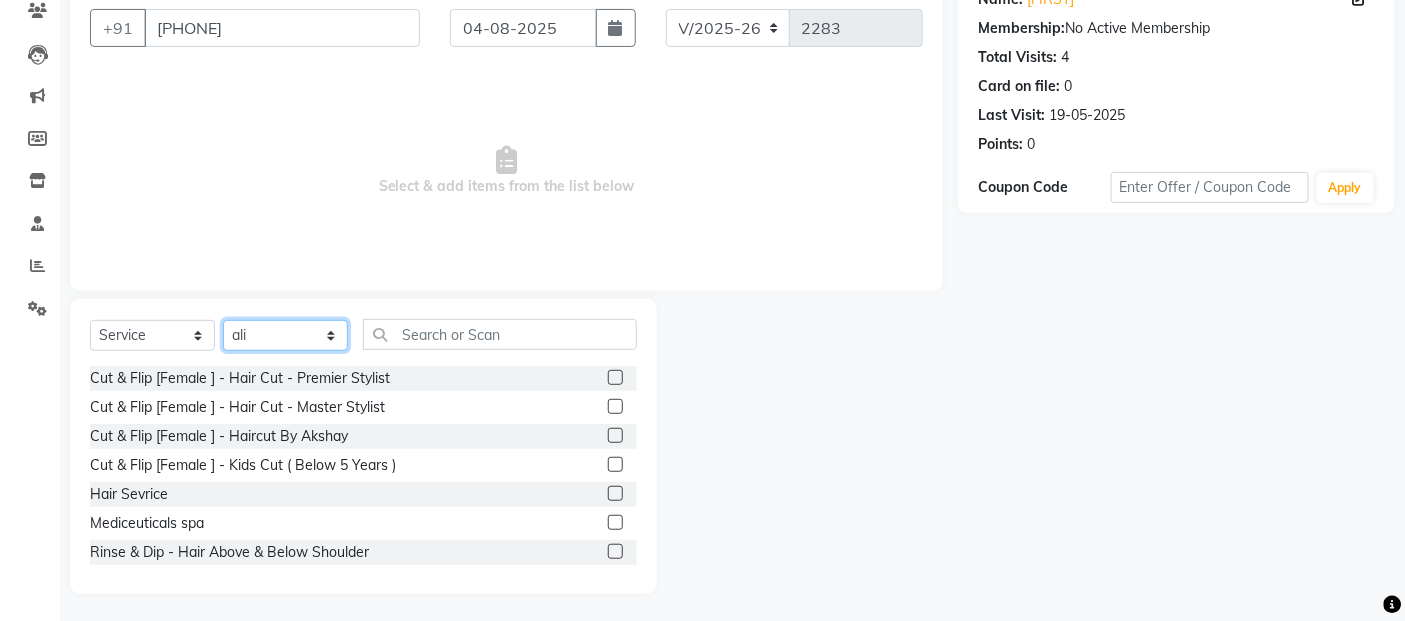 scroll, scrollTop: 180, scrollLeft: 0, axis: vertical 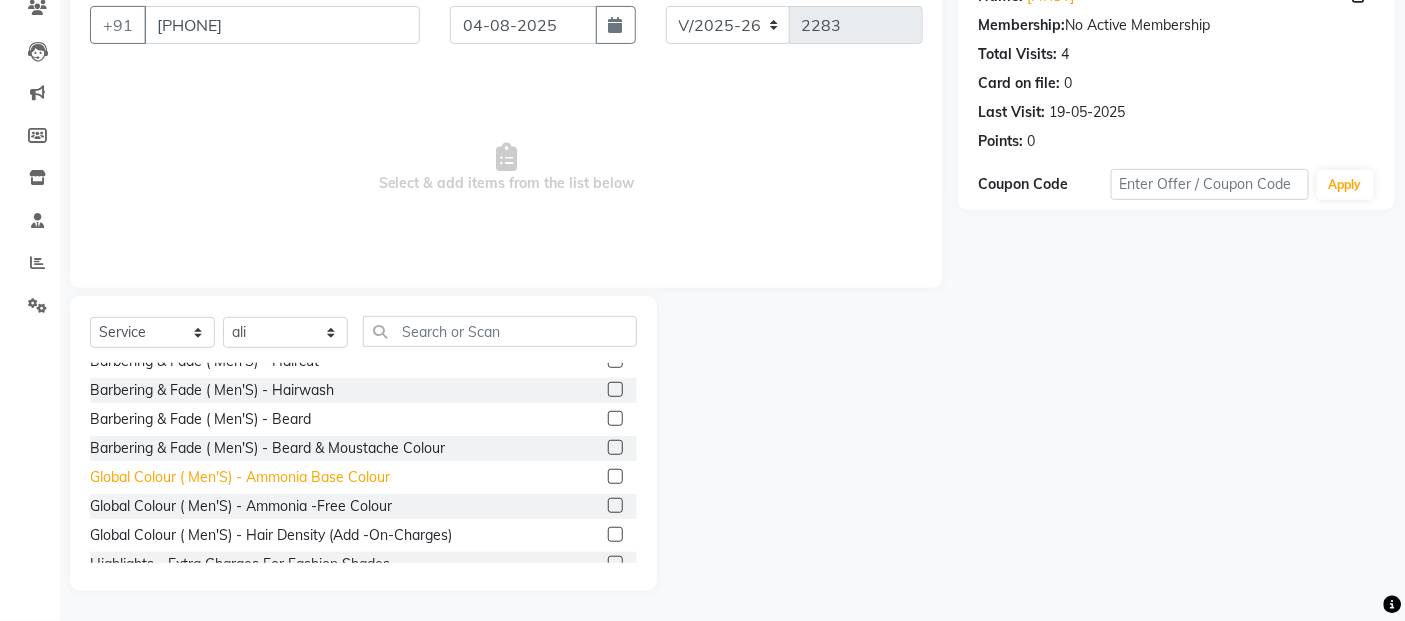 click on "Global Colour ( Men'S) - Ammonia Base Colour" 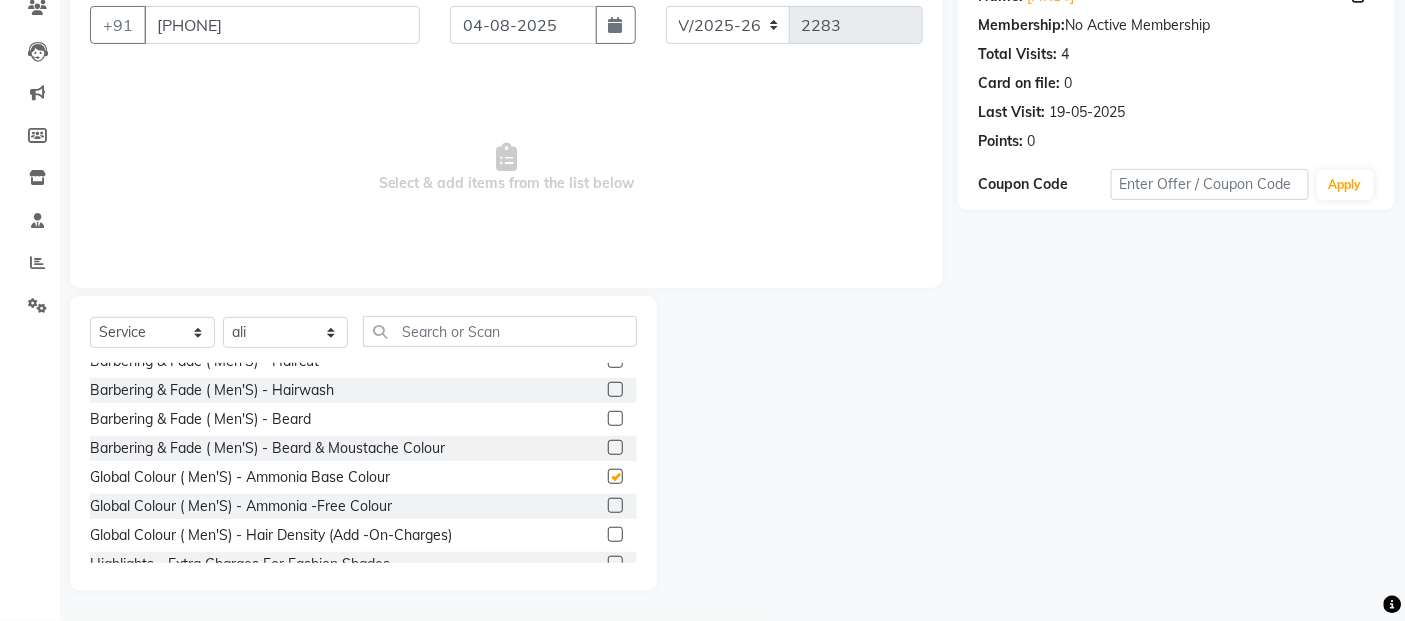 checkbox on "false" 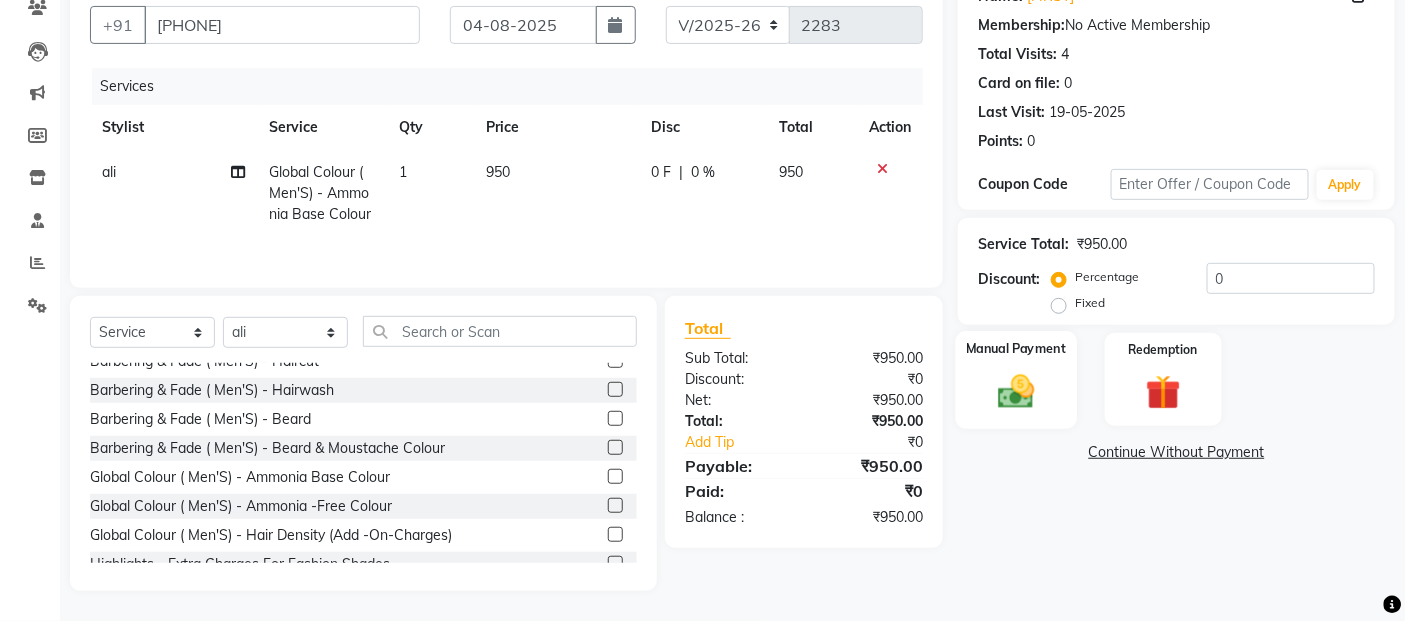 click 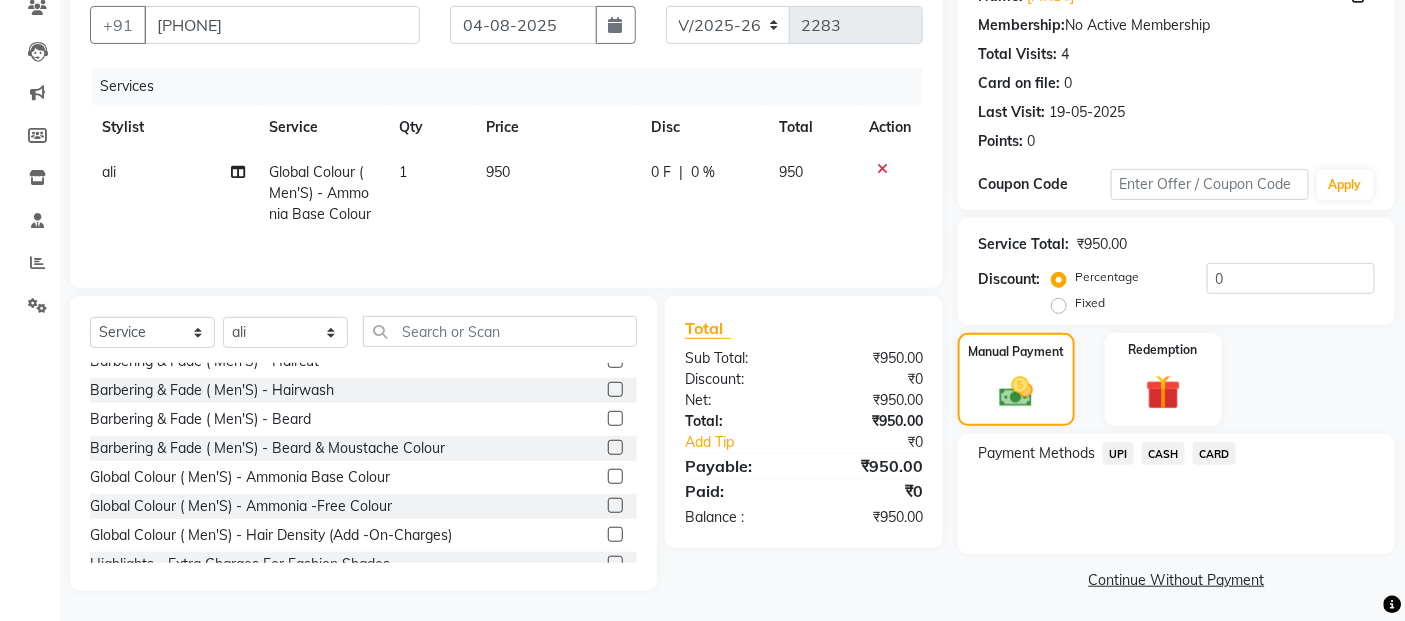 click on "CARD" 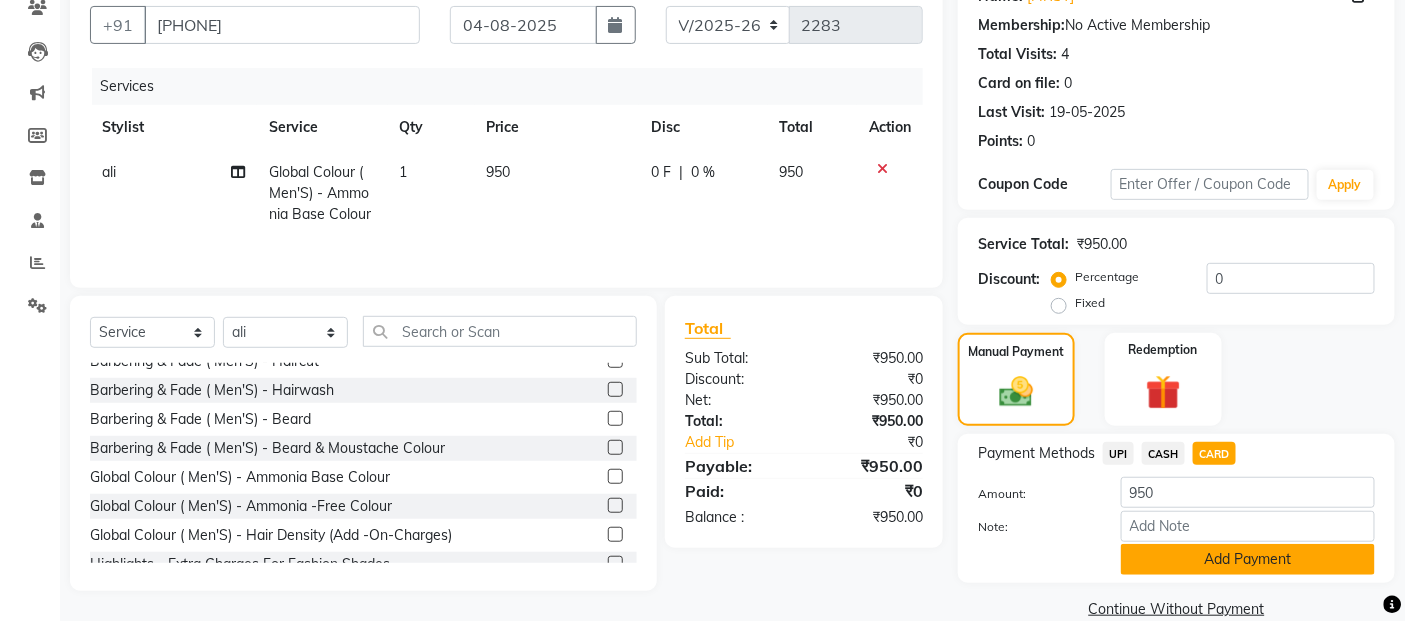 click on "Add Payment" 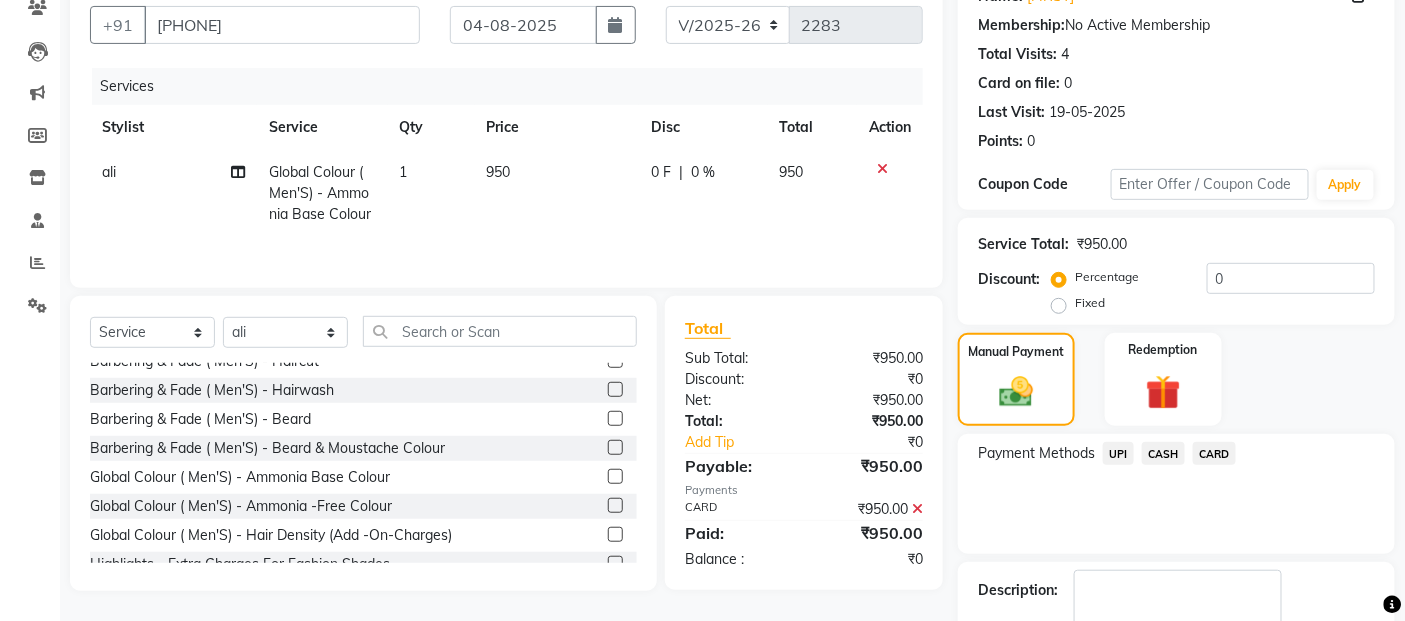 scroll, scrollTop: 297, scrollLeft: 0, axis: vertical 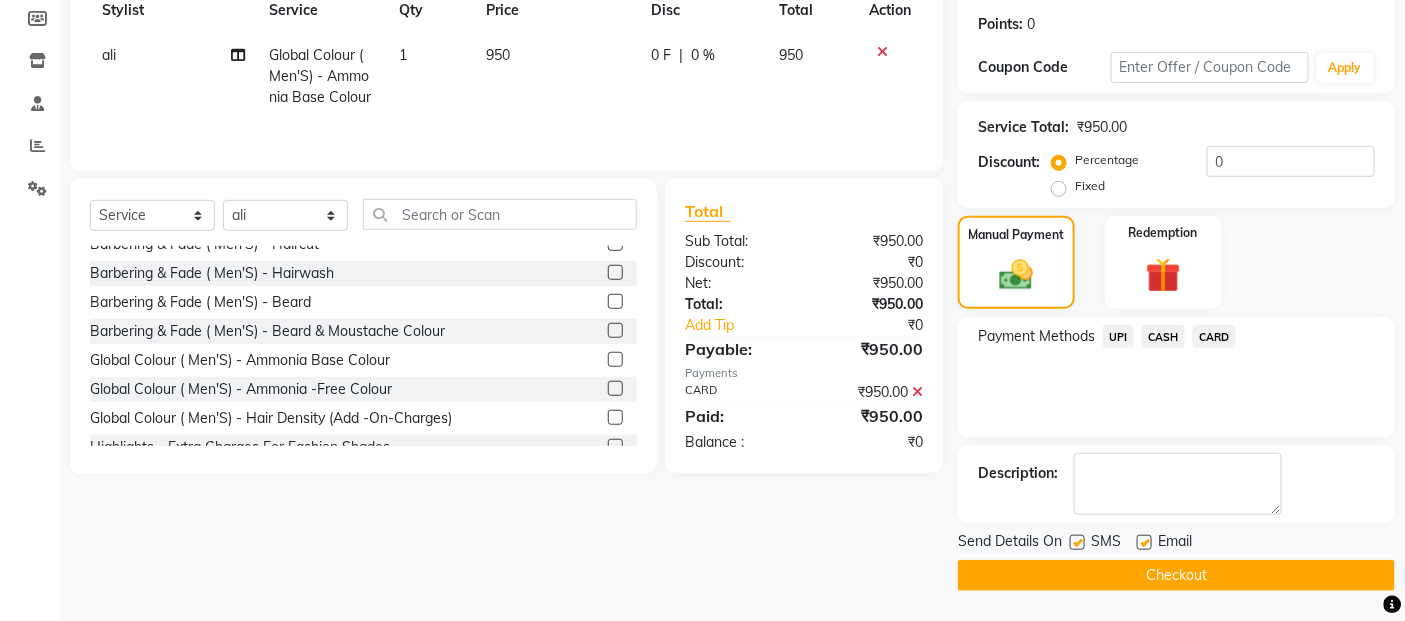 click on "Checkout" 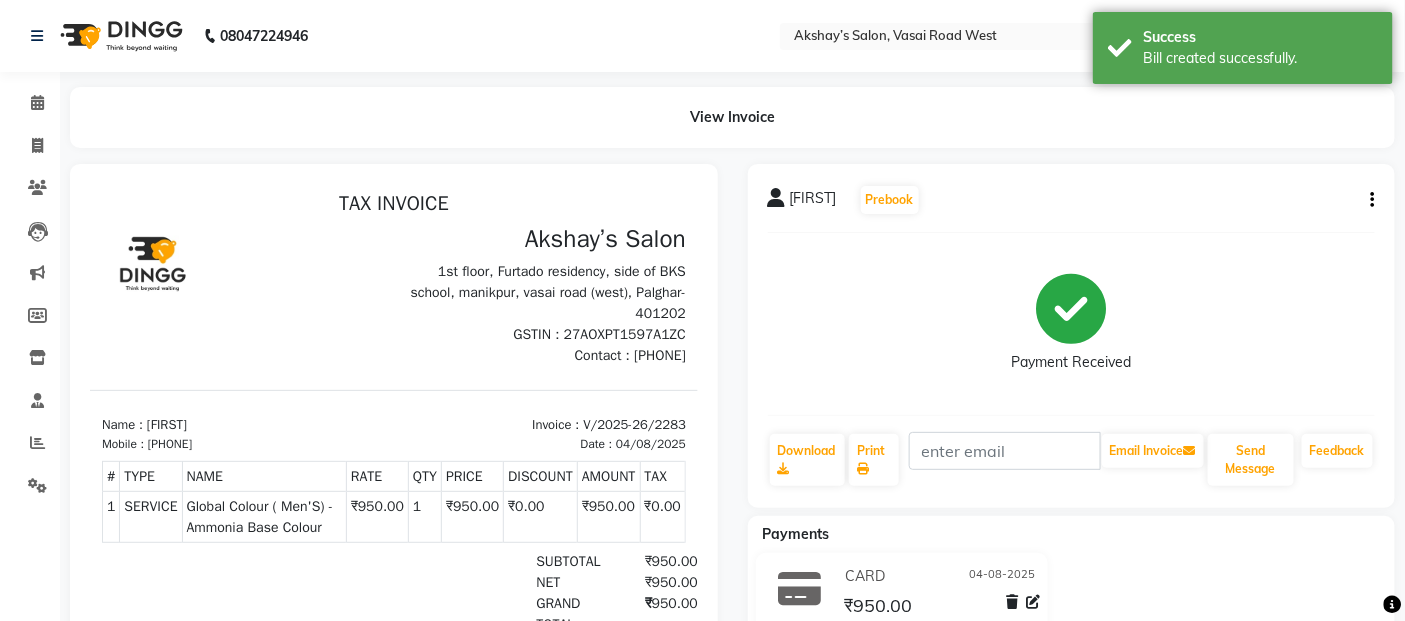 scroll, scrollTop: 0, scrollLeft: 0, axis: both 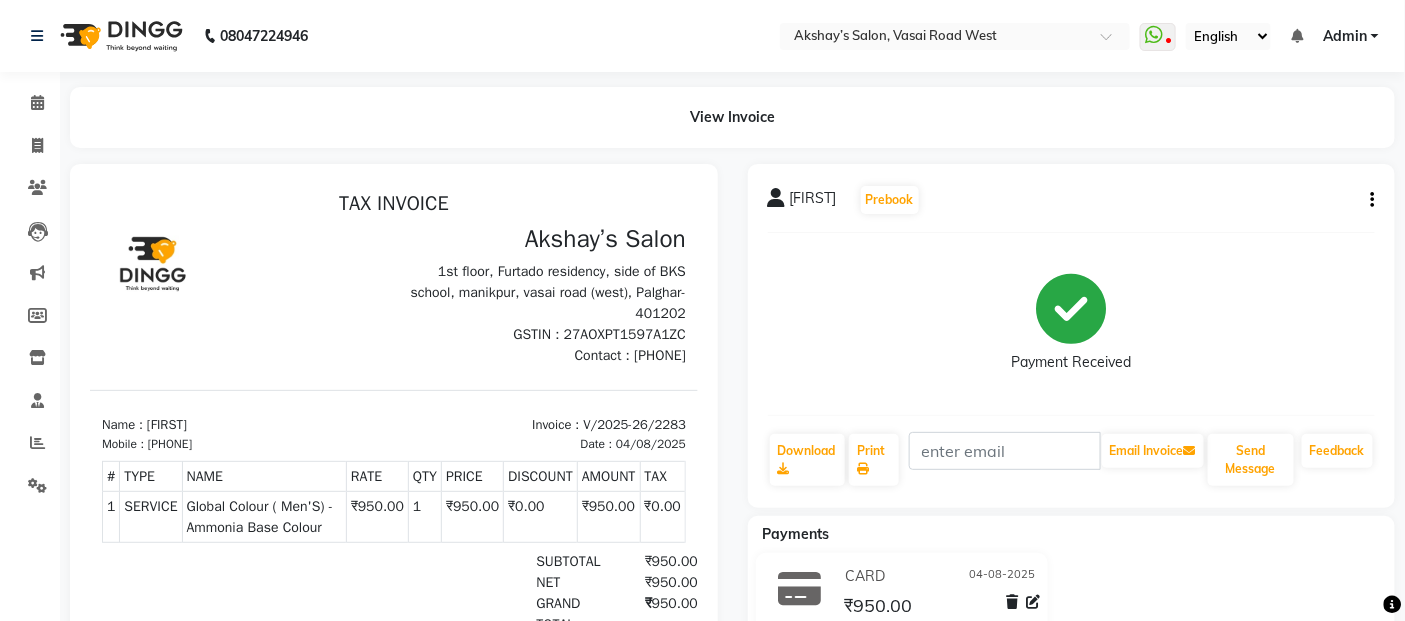 drag, startPoint x: 1214, startPoint y: 567, endPoint x: 647, endPoint y: 102, distance: 733.28986 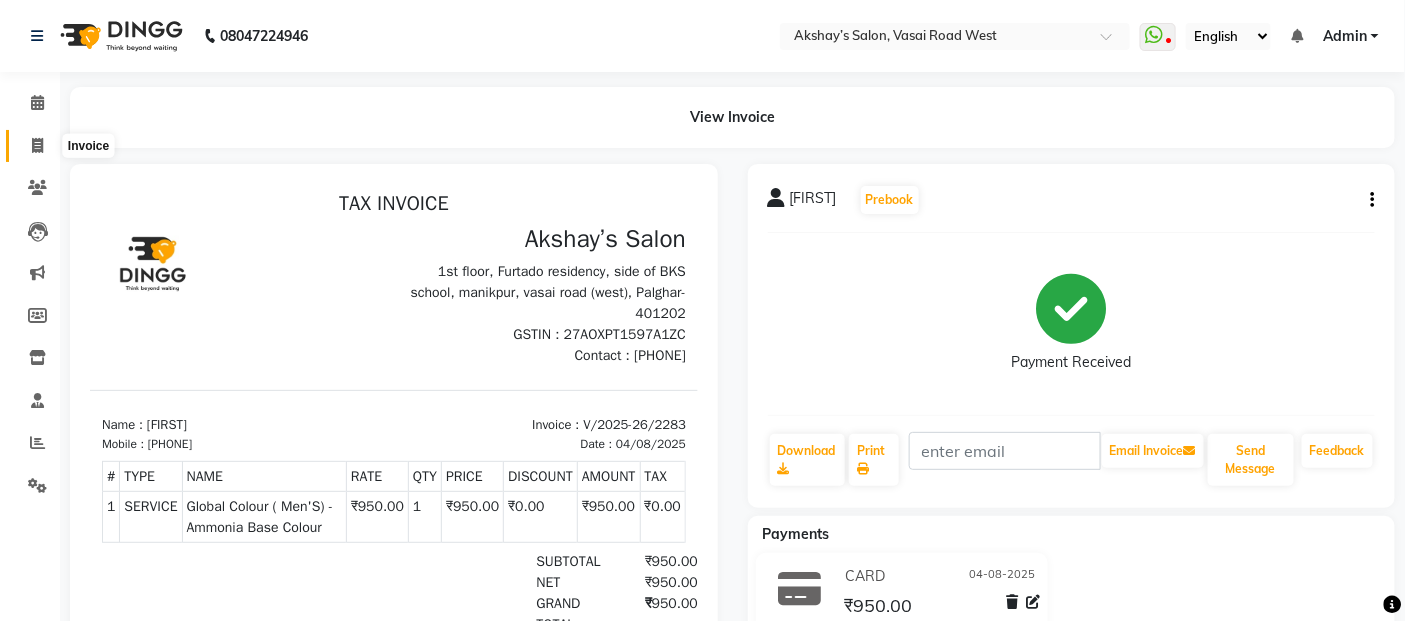 click 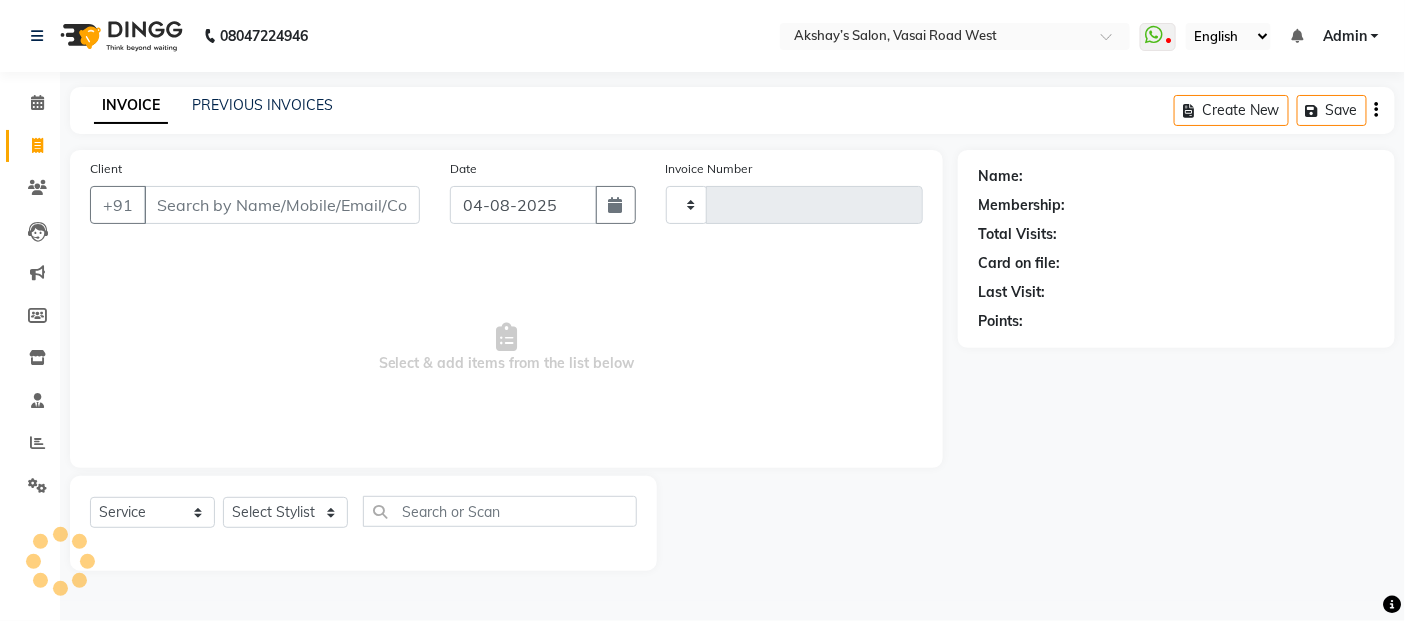 type on "2284" 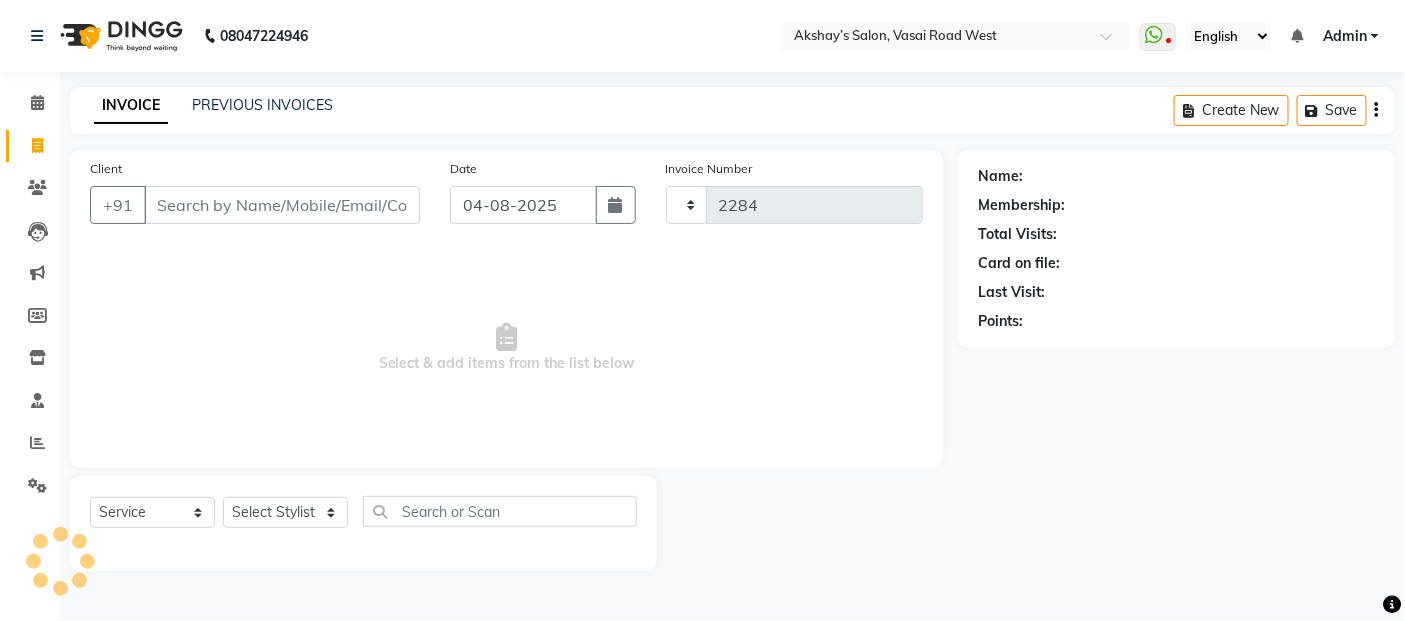 select on "5150" 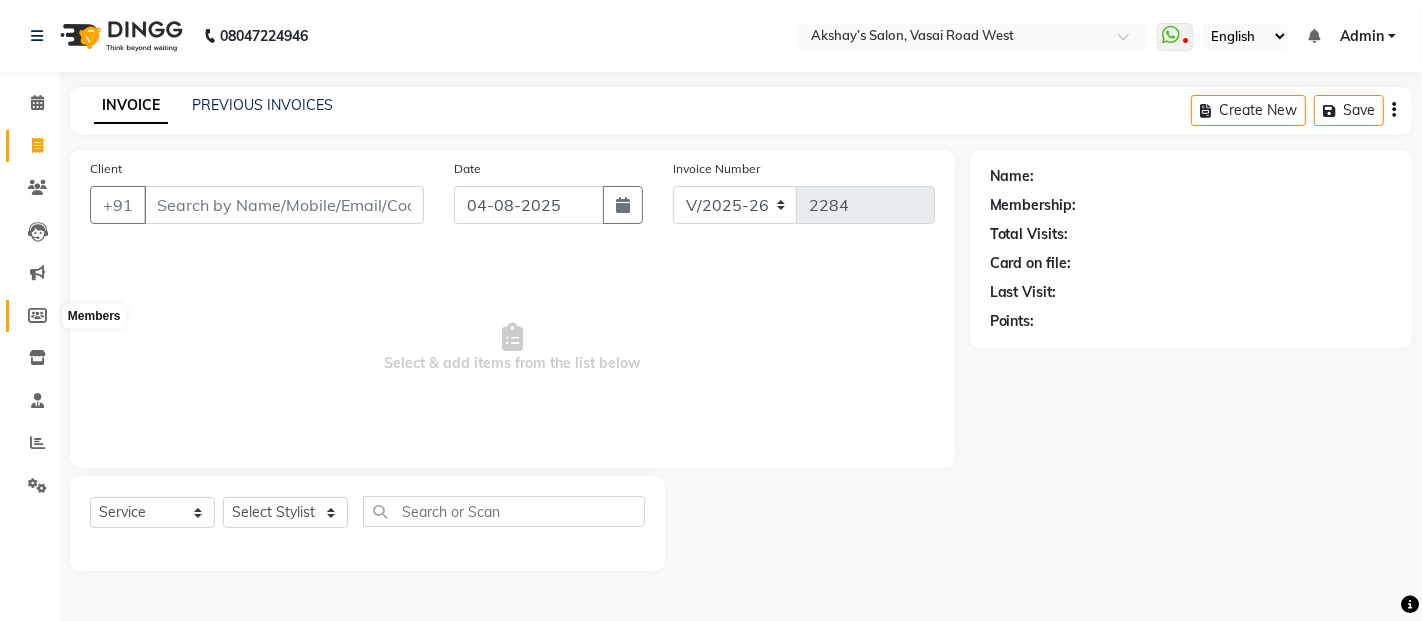click 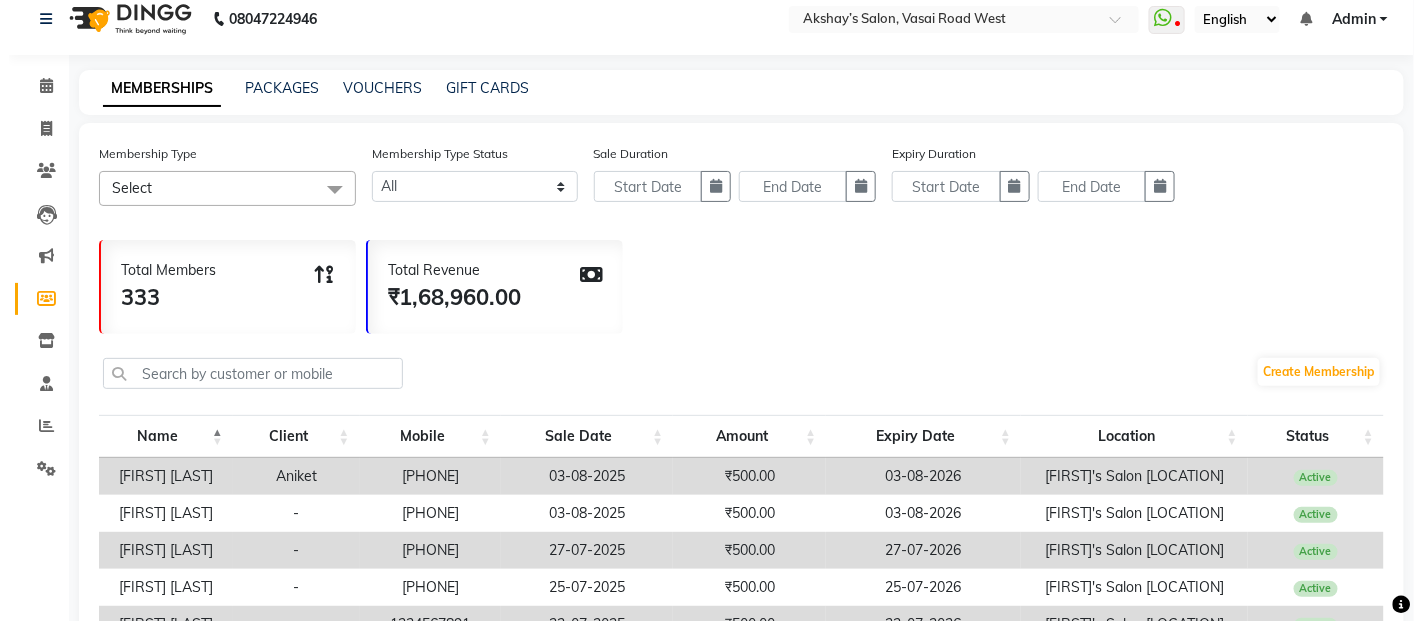 scroll, scrollTop: 0, scrollLeft: 0, axis: both 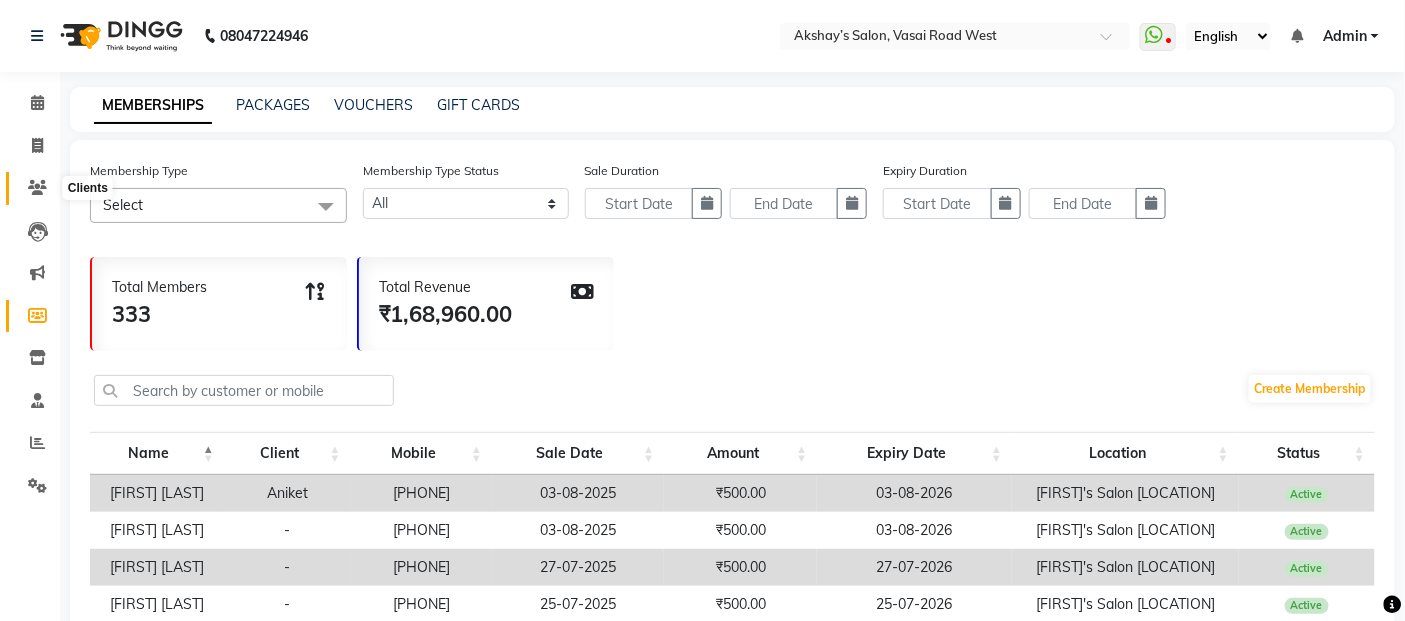 click 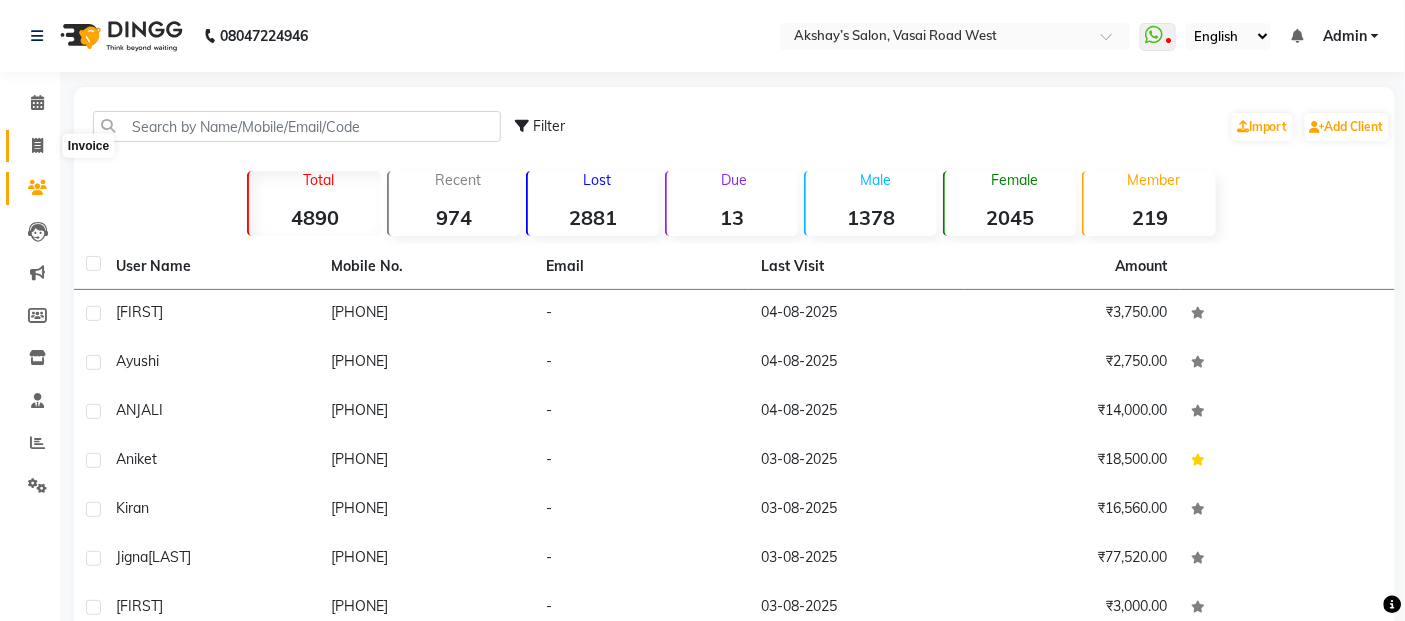 click 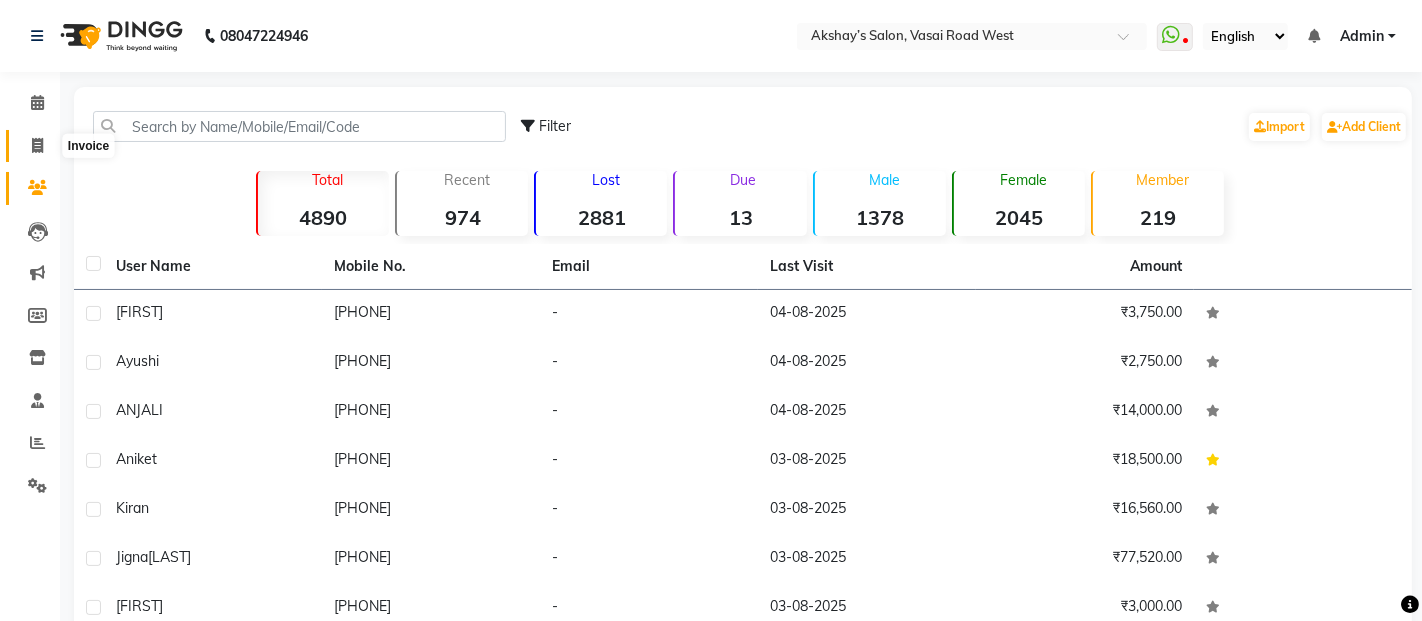 select on "5150" 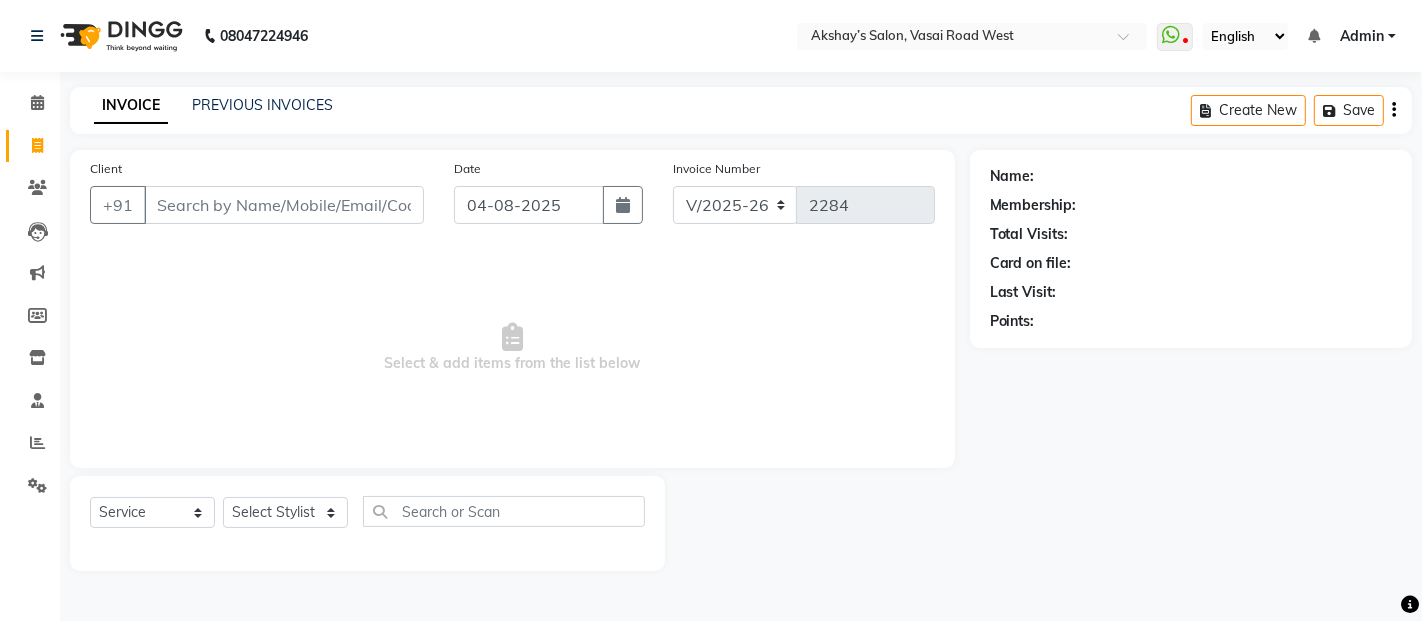 click on "Client" at bounding box center [284, 205] 